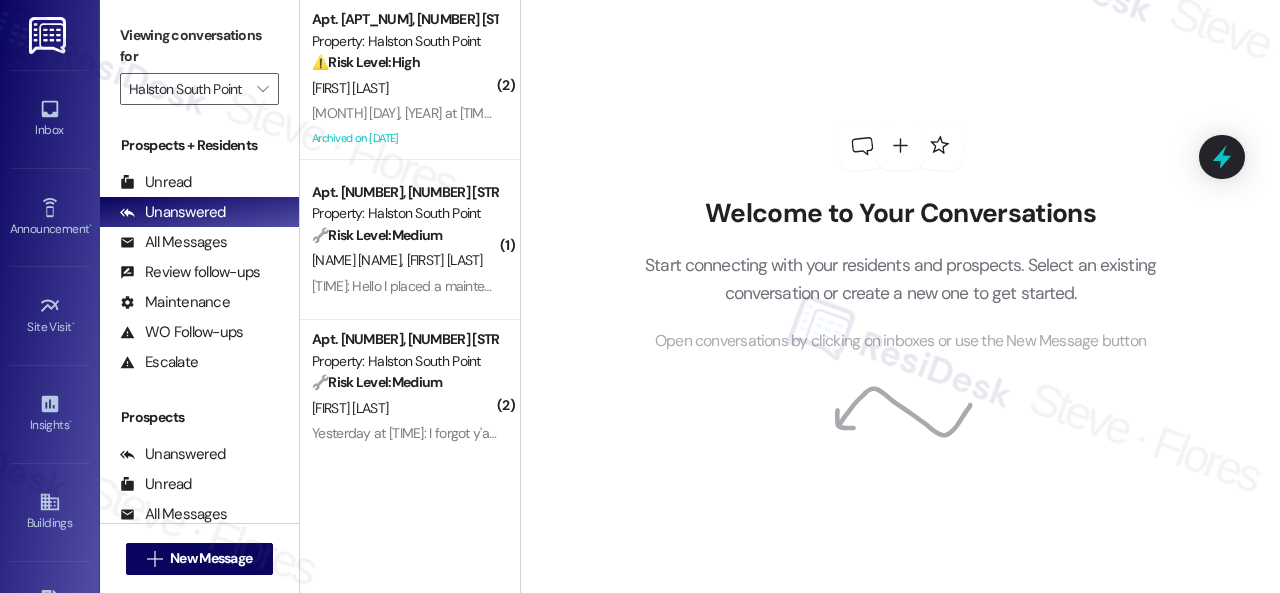 scroll, scrollTop: 0, scrollLeft: 0, axis: both 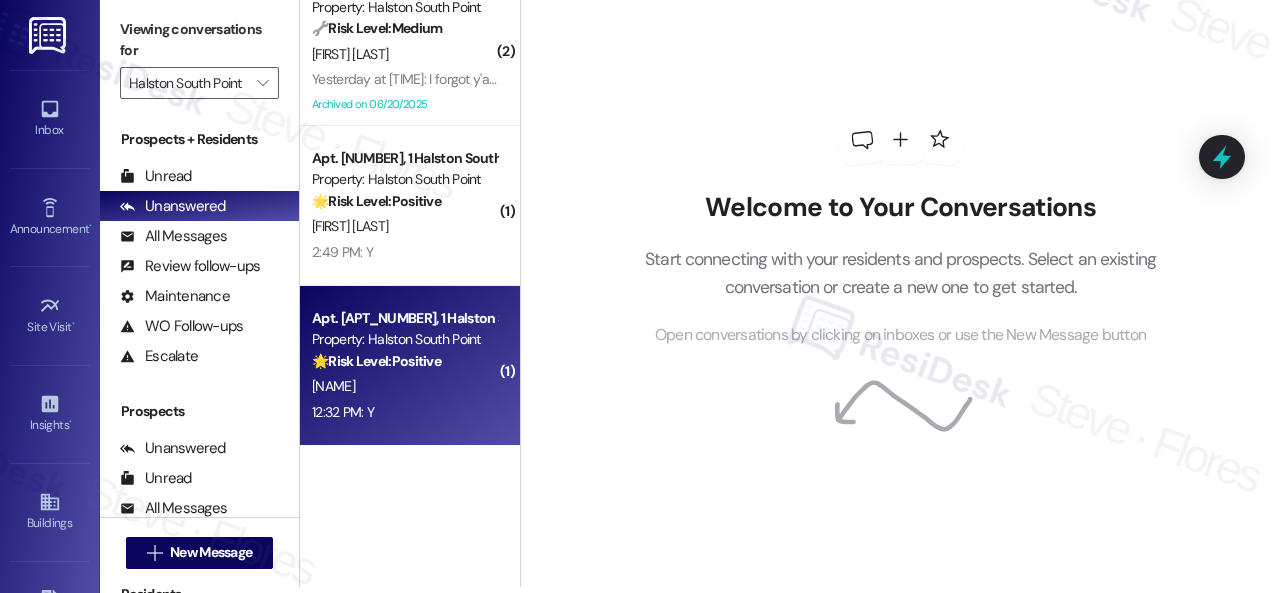 click on "12:32 PM: Y 12:32 PM: Y" at bounding box center (404, 412) 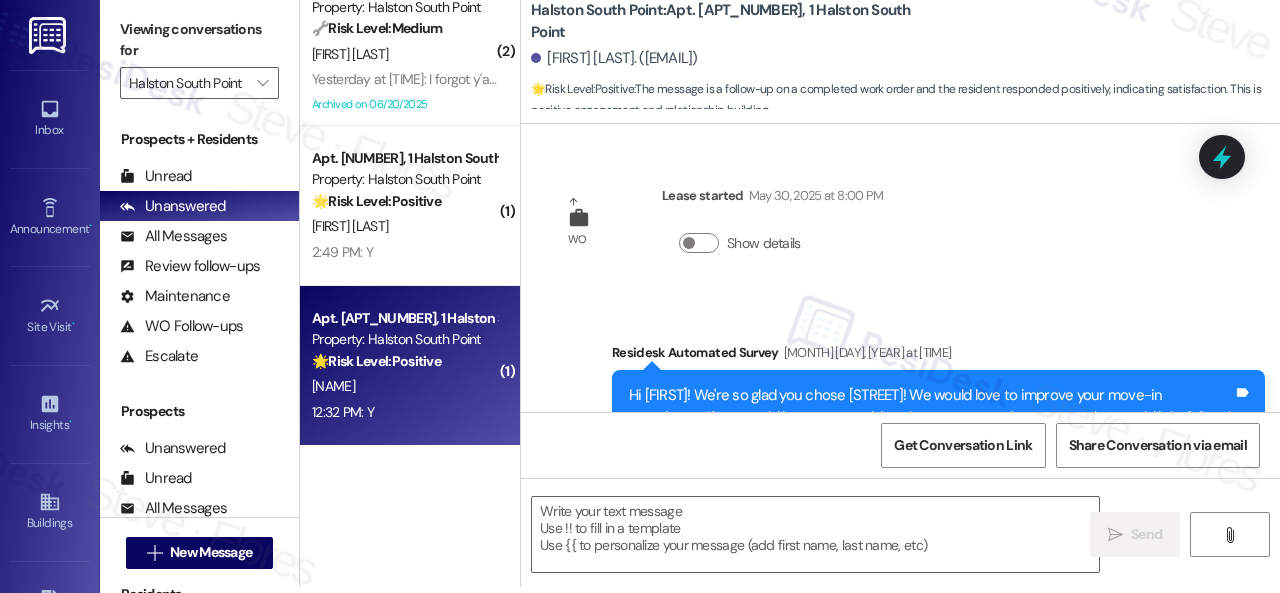 type on "Fetching suggested responses. Please feel free to read through the conversation in the meantime." 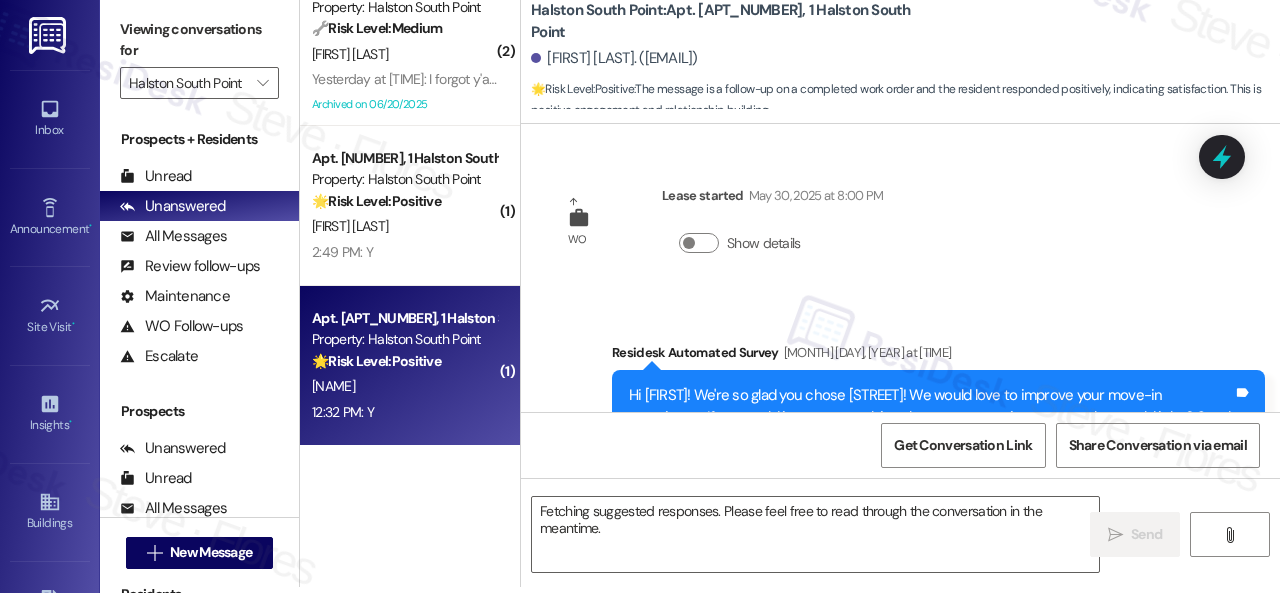 scroll, scrollTop: 0, scrollLeft: 0, axis: both 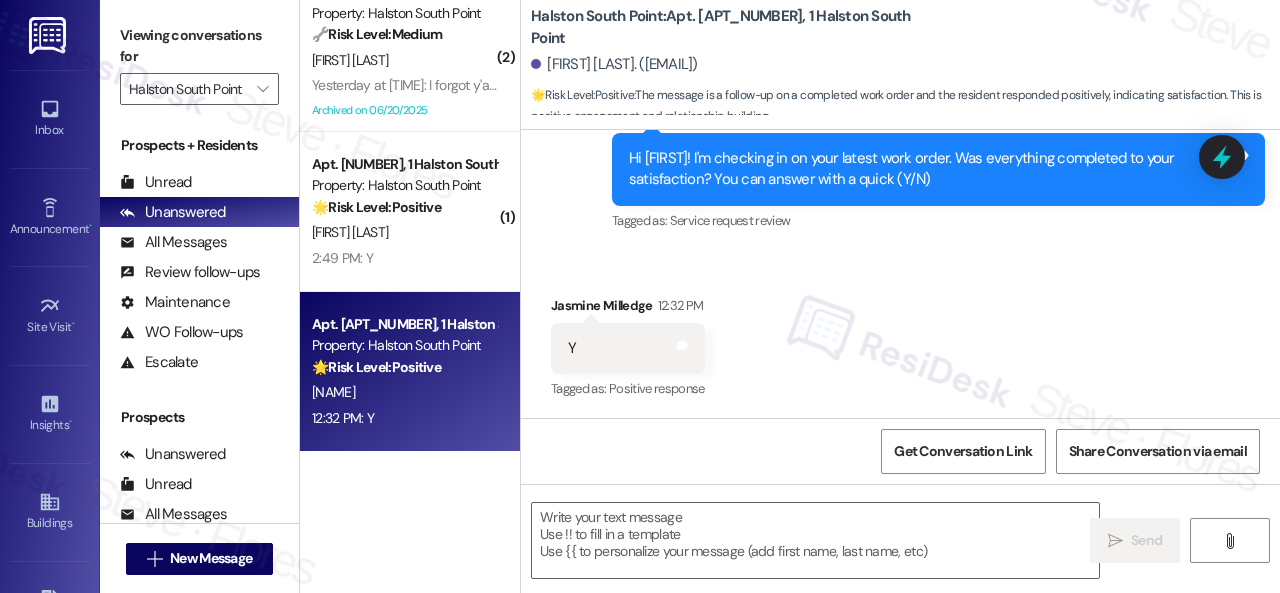 click on "Received via SMS Jasmine Milledge [TIME] Y Tags and notes Tagged as:   Positive response Click to highlight conversations about Positive response" at bounding box center (900, 334) 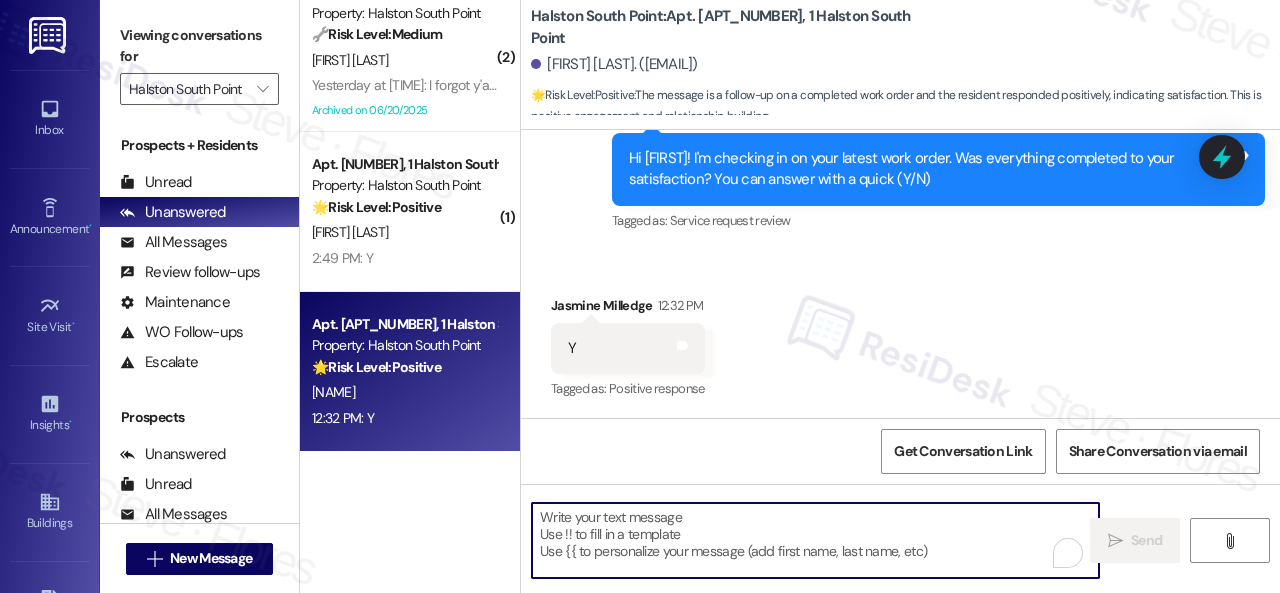 paste on "Glad everything’s all set! If {{property}} met your expectations, please reply with “Yes.” If not, no problem — we’d love to hear your feedback so we can continue to improve. Thank you!" 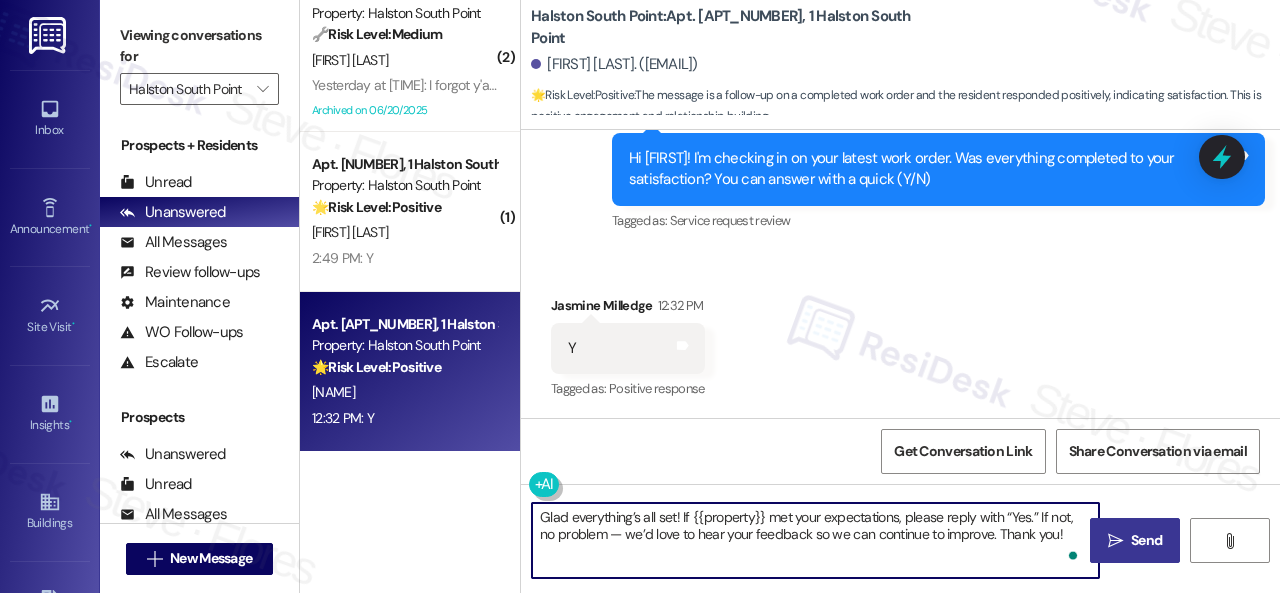 type on "Glad everything’s all set! If {{property}} met your expectations, please reply with “Yes.” If not, no problem — we’d love to hear your feedback so we can continue to improve. Thank you!" 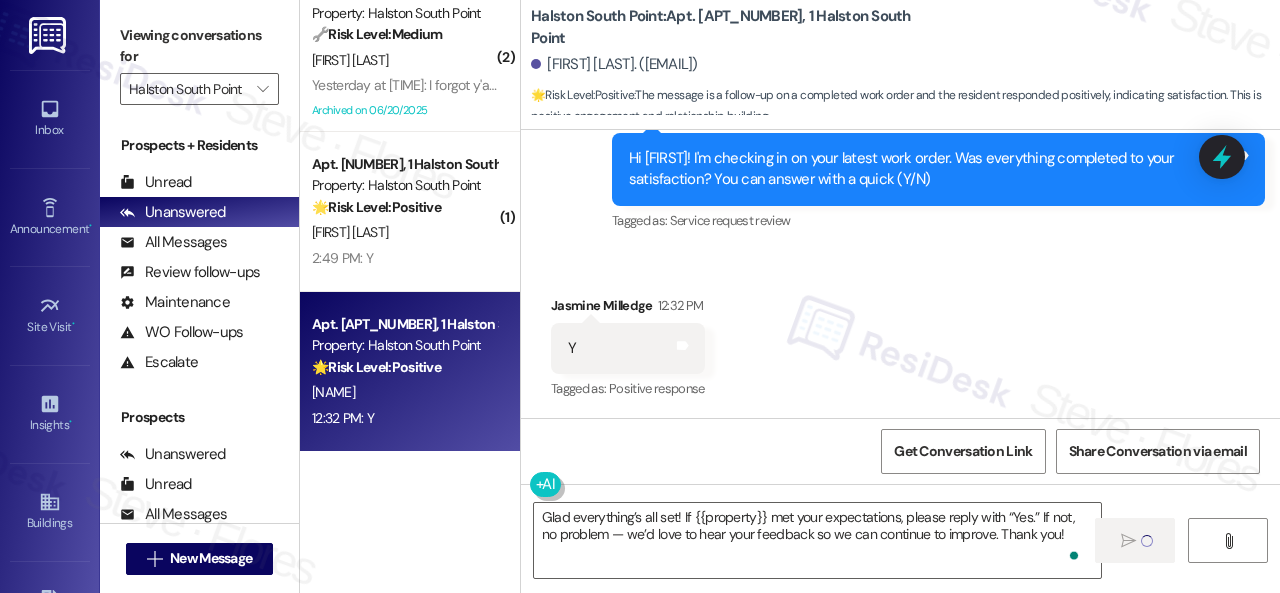 type 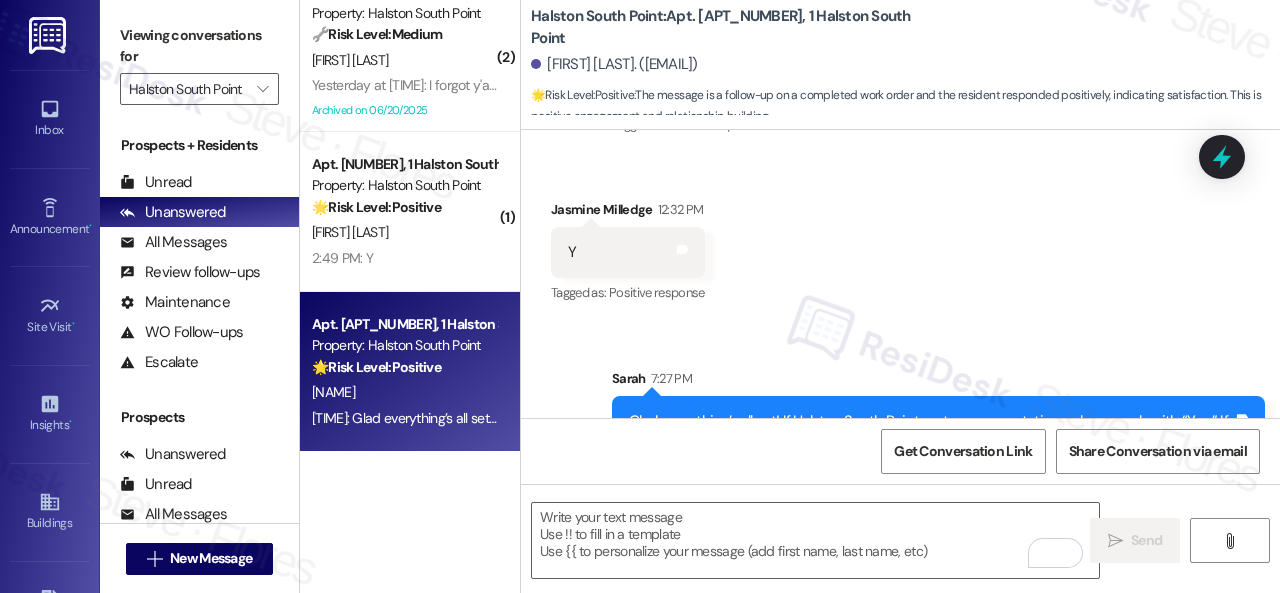 scroll, scrollTop: 3219, scrollLeft: 0, axis: vertical 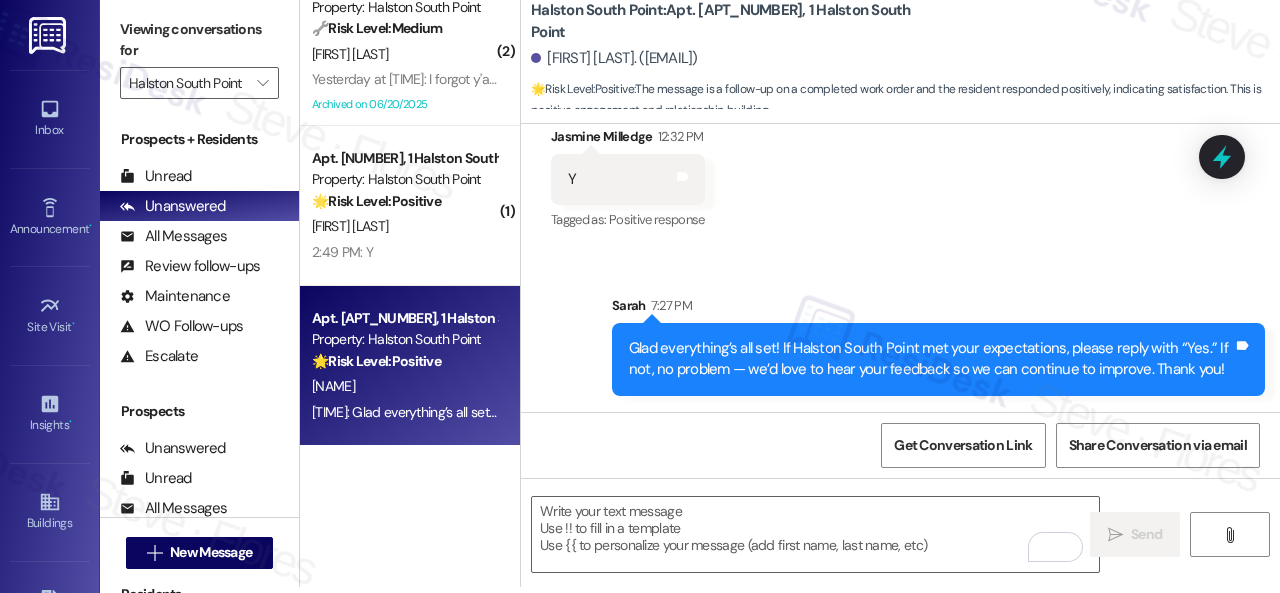 click on "[FIRST] [LAST]" at bounding box center (404, 226) 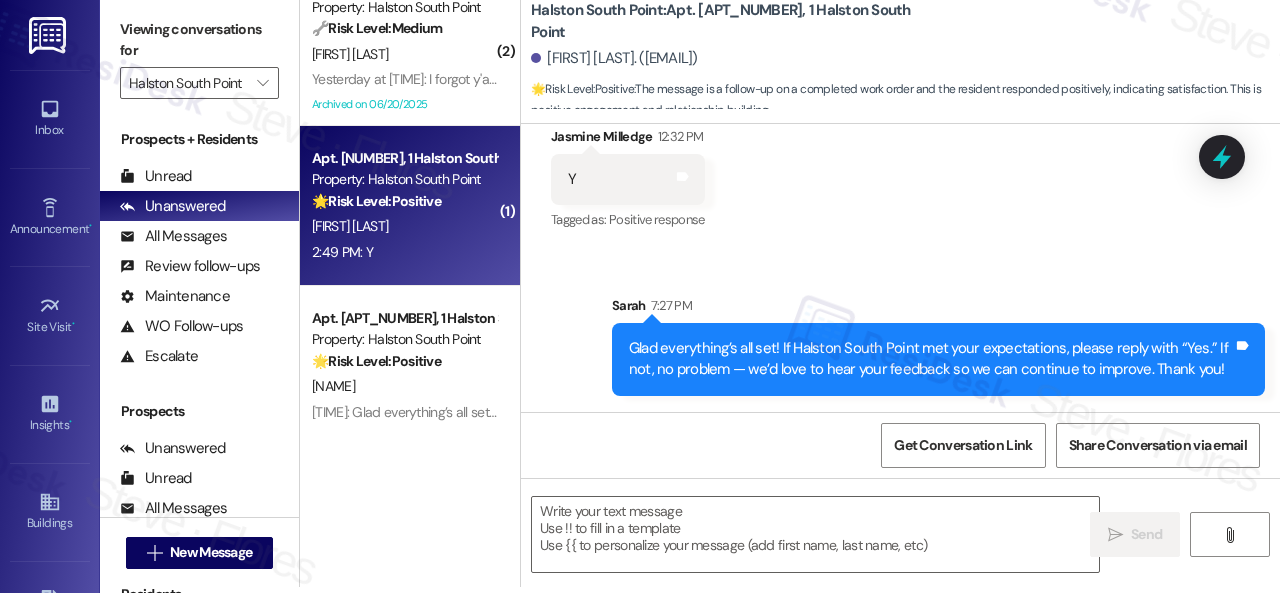 type on "Fetching suggested responses. Please feel free to read through the conversation in the meantime." 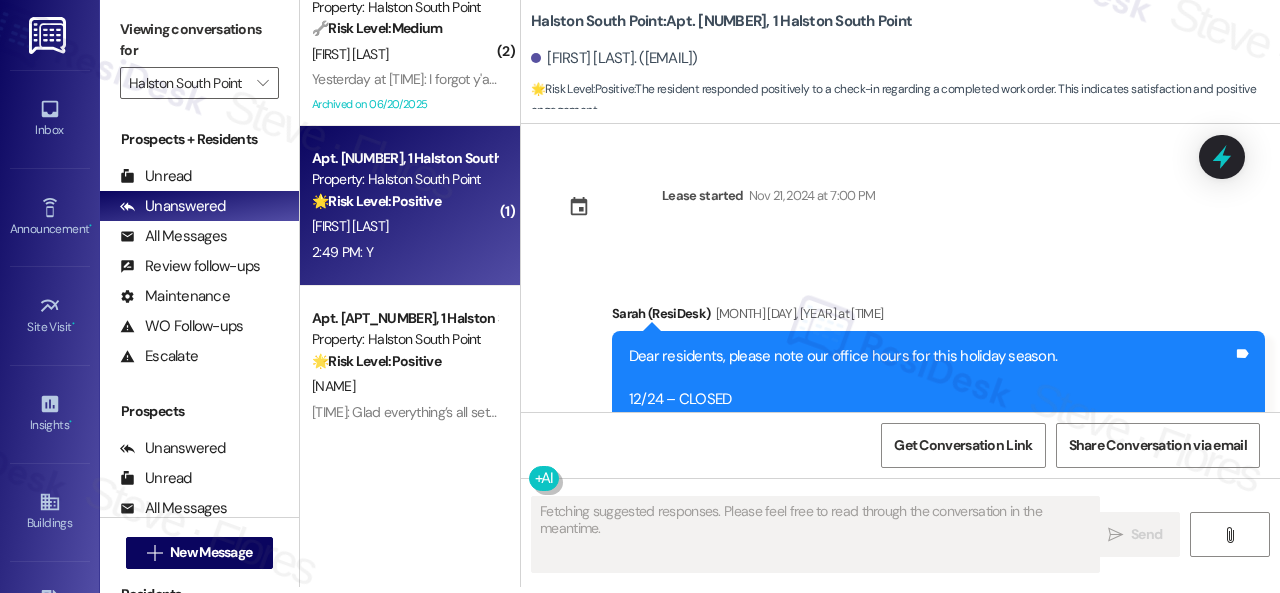 scroll, scrollTop: 20070, scrollLeft: 0, axis: vertical 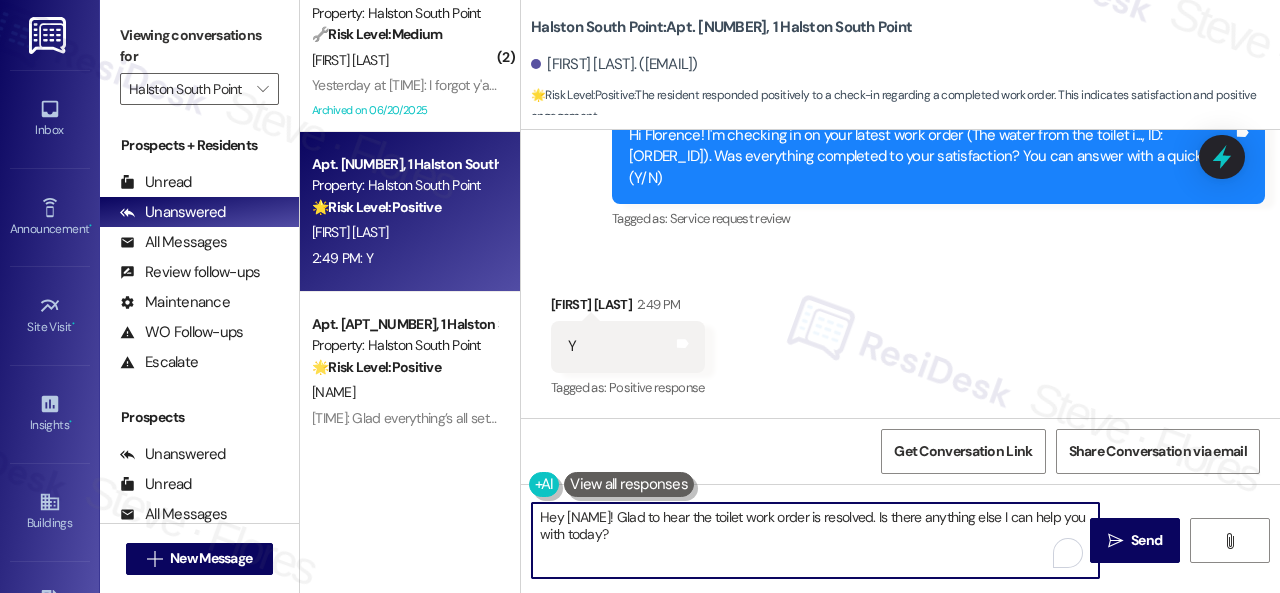 drag, startPoint x: 675, startPoint y: 533, endPoint x: 445, endPoint y: 515, distance: 230.70328 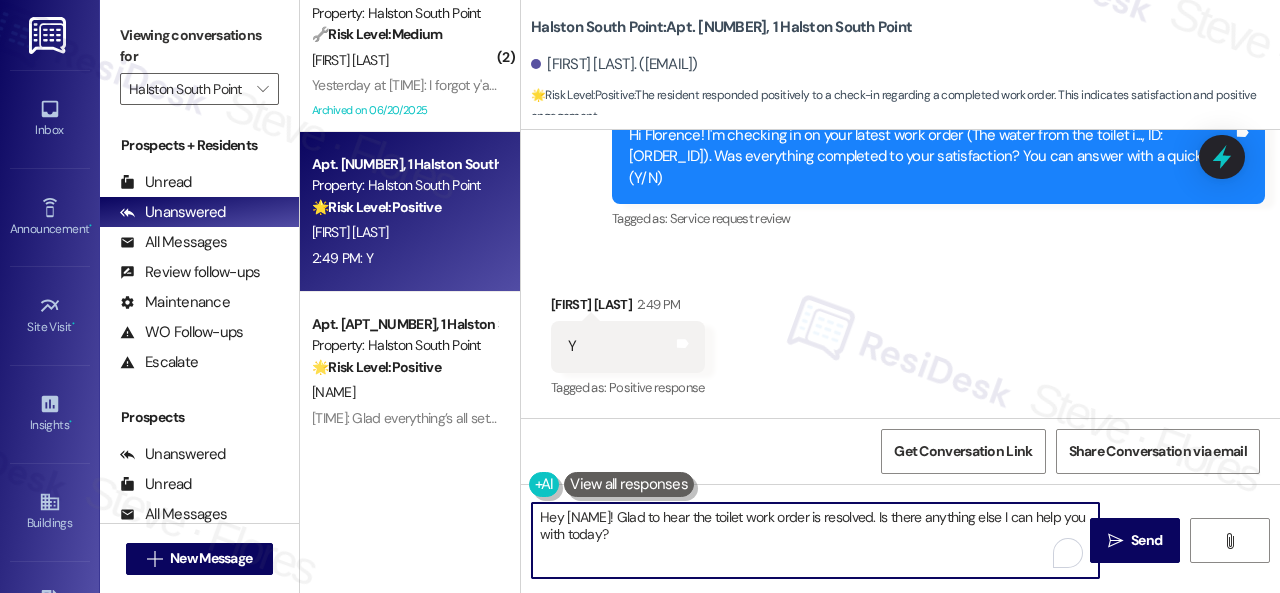 click on "( 2 ) Apt. [APT_NUMBER], 1 Halston South Point Property: Halston South Point ⚠️  Risk Level:  High The resident has been without air conditioning for two weeks, and the issue has not been resolved despite previous communication with the site team. The resident's escalated tone and request for the corporate number indicate significant frustration and a potential habitability concern. [FIRST] [LAST] [MONTH] [DAY], [YEAR] at [TIME]: Please send me corporate number  [MONTH] [DAY], [YEAR] at [TIME]: Please send me corporate number  Archived on [DATE] ( 1 ) Apt. [APT_NUMBER], 1 Halston South Point Property: Halston South Point 🔧  Risk Level:  Medium The resident is informing the property management that they placed a maintenance order through the portal and are awaiting a response. This indicates a non-urgent maintenance request, as there is no mention of an emergency or immediate issue. [FIRST] [LAST] [TIME]: Hello
I placed a maintenance order on your portal. Waiting on a response  ( 2 ) Apt. [APT_NUMBER], 1 Halston South Point 🔧 🌟" at bounding box center (790, 296) 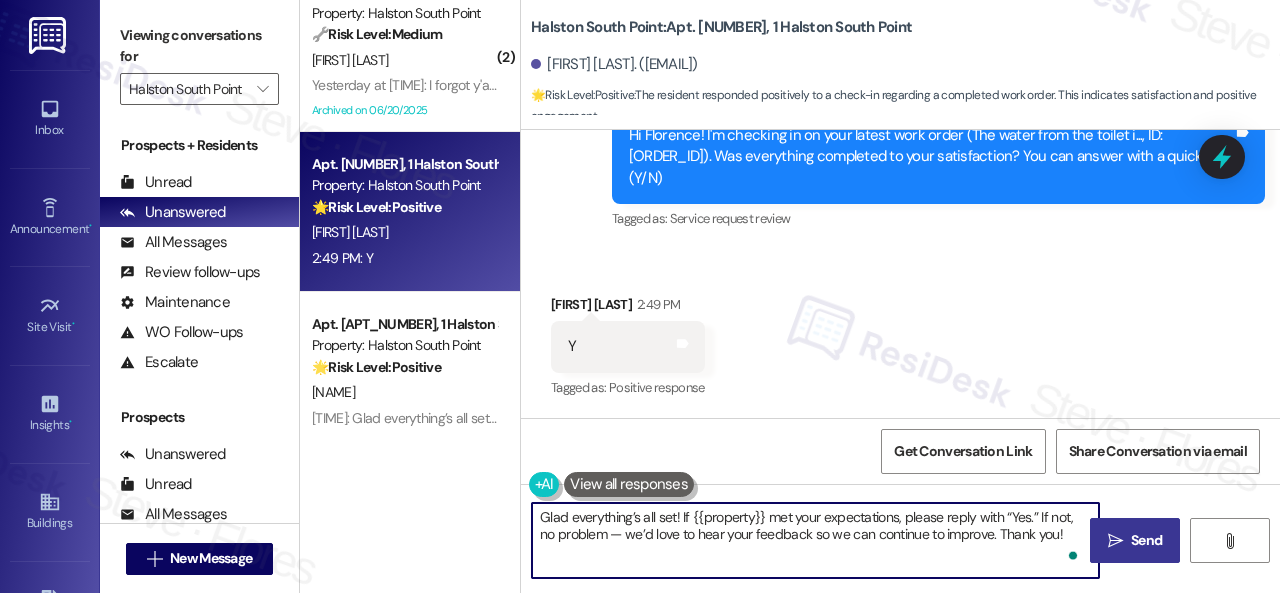 type on "Glad everything’s all set! If {{property}} met your expectations, please reply with “Yes.” If not, no problem — we’d love to hear your feedback so we can continue to improve. Thank you!" 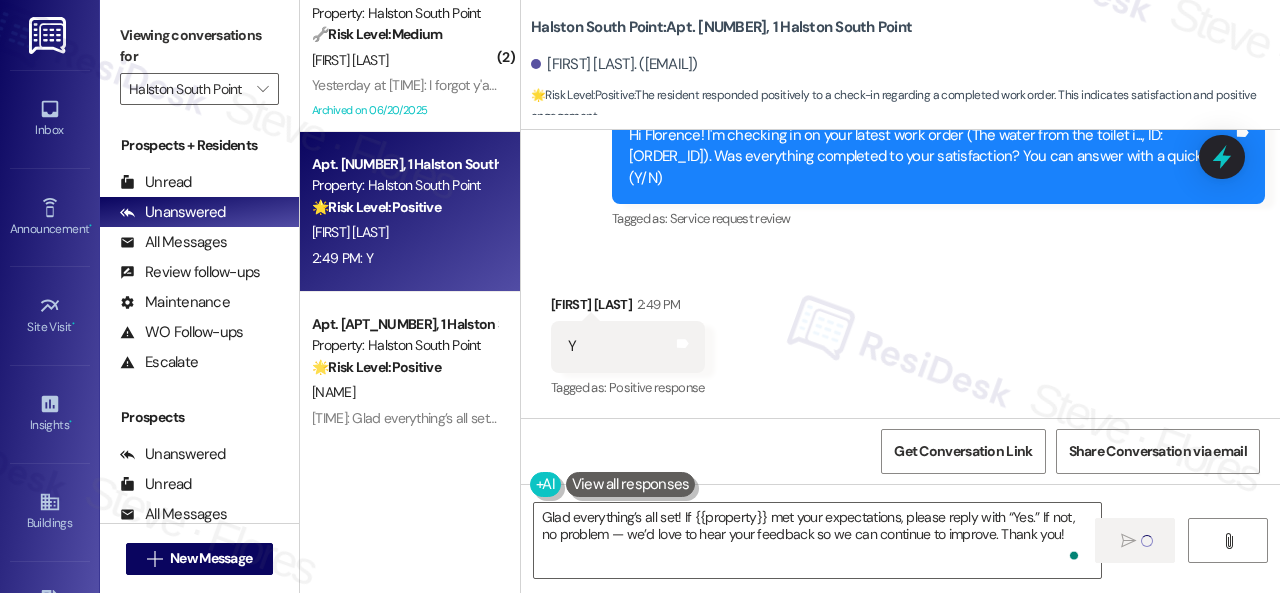type 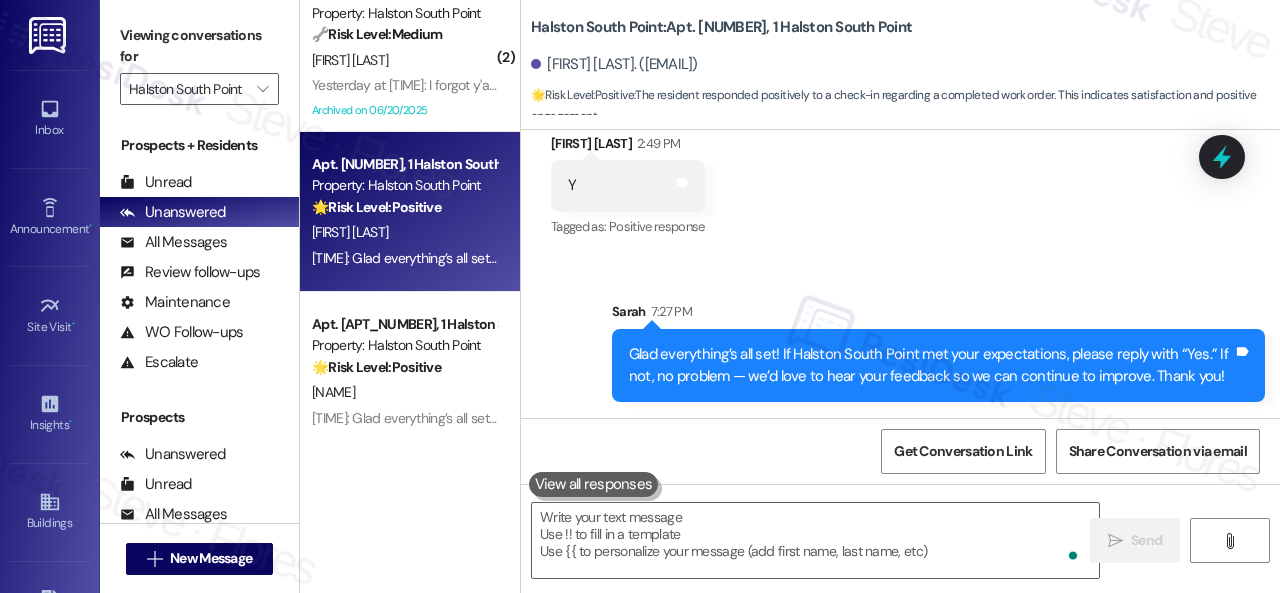 scroll, scrollTop: 20232, scrollLeft: 0, axis: vertical 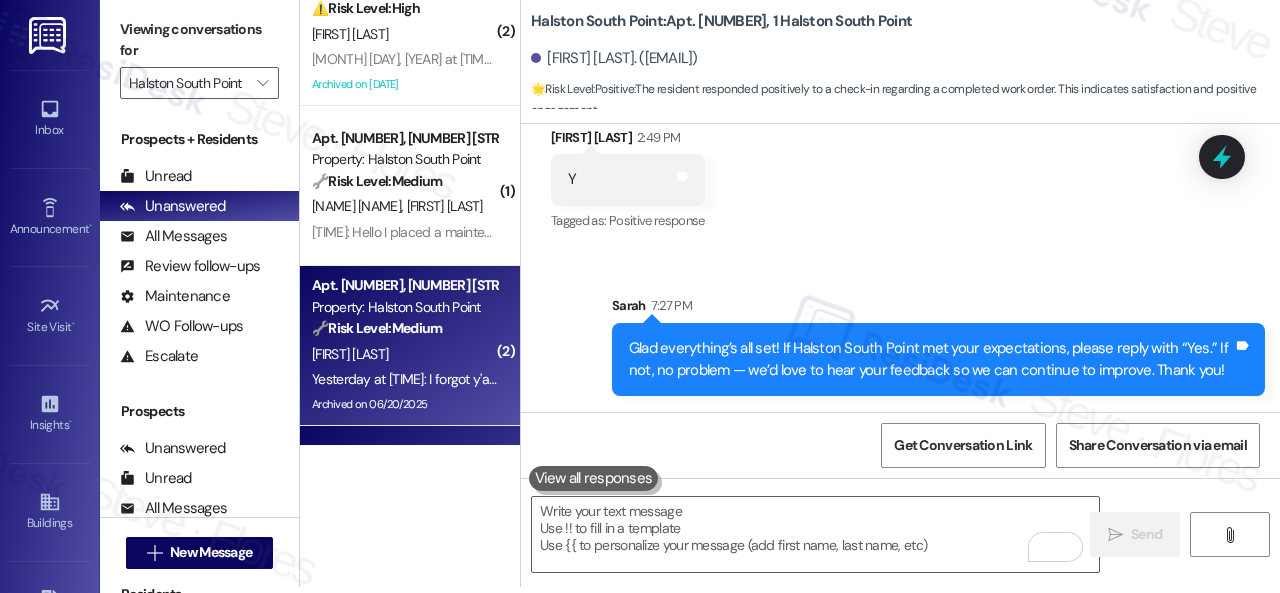 click on "[FIRST] [LAST]" at bounding box center (404, 354) 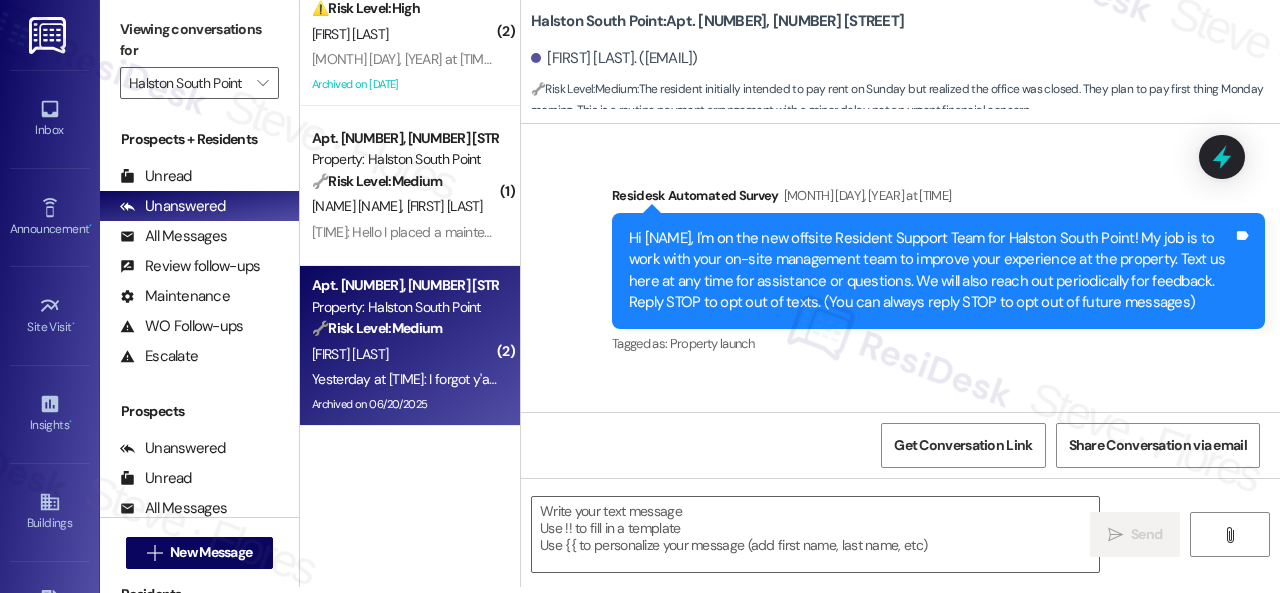 scroll, scrollTop: 0, scrollLeft: 0, axis: both 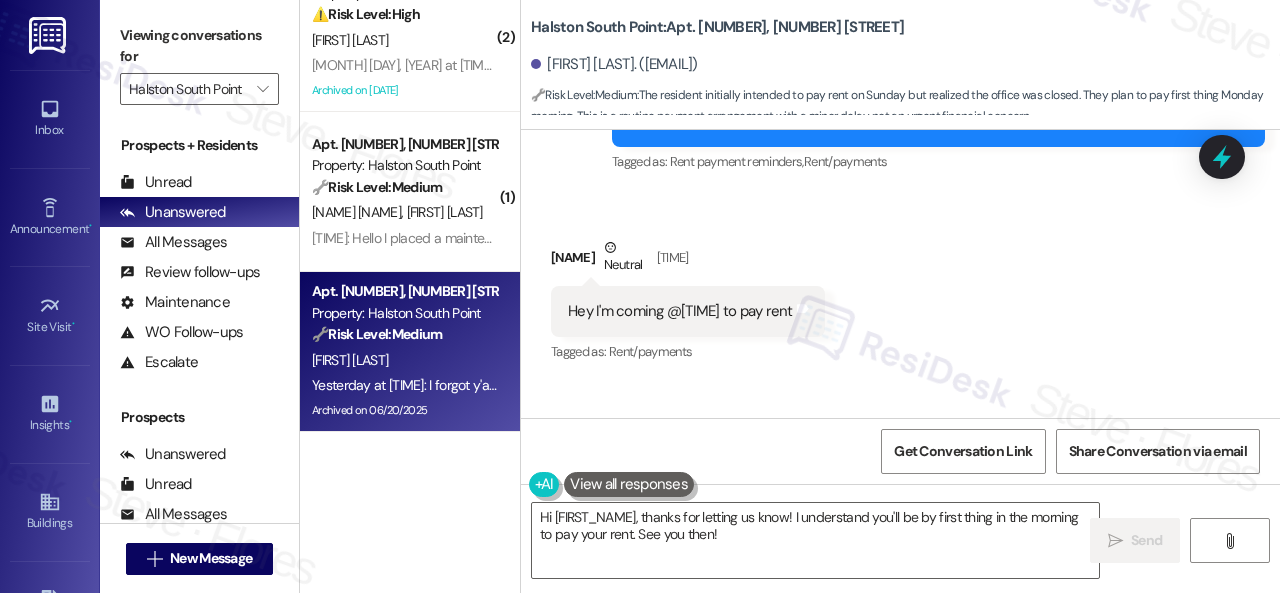 click on "Received via SMS [FIRST] [LAST]   Neutral [DATE] at [TIME] Hey I'm coming @4 to pay rent  Tags and notes Tagged as:   Rent/payments Click to highlight conversations about Rent/payments Received via SMS [FIRST] [LAST]   Neutral [DATE] at [TIME] I forgot y'all close on Sunday , I'll be up there first time tm morning  Tags and notes Tagged as:   Call request Click to highlight conversations about Call request" at bounding box center (900, 382) 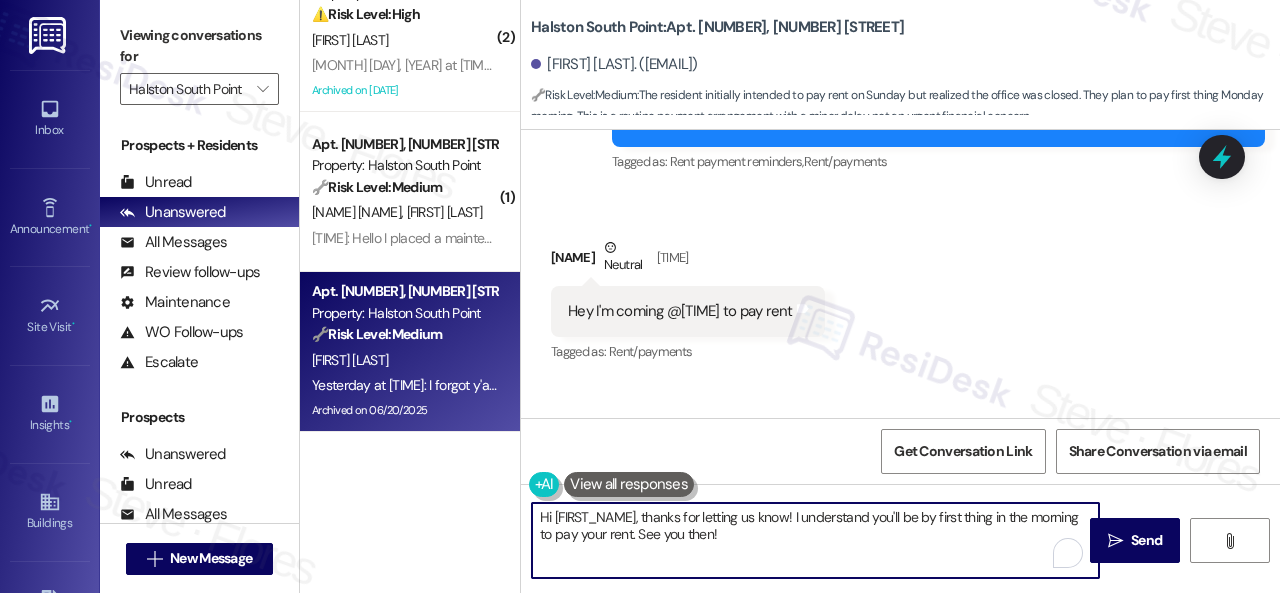 drag, startPoint x: 641, startPoint y: 517, endPoint x: 742, endPoint y: 531, distance: 101.96568 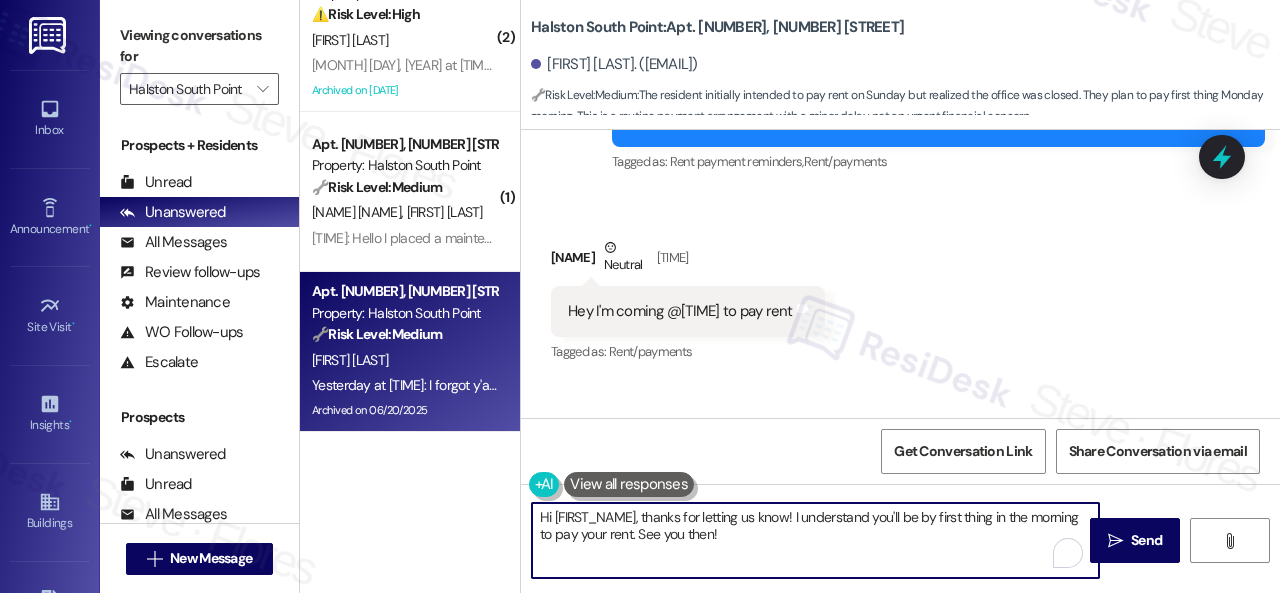 click on "Hi [FIRST_NAME], thanks for letting us know! I understand you'll be by first thing in the morning to pay your rent. See you then!" at bounding box center (815, 540) 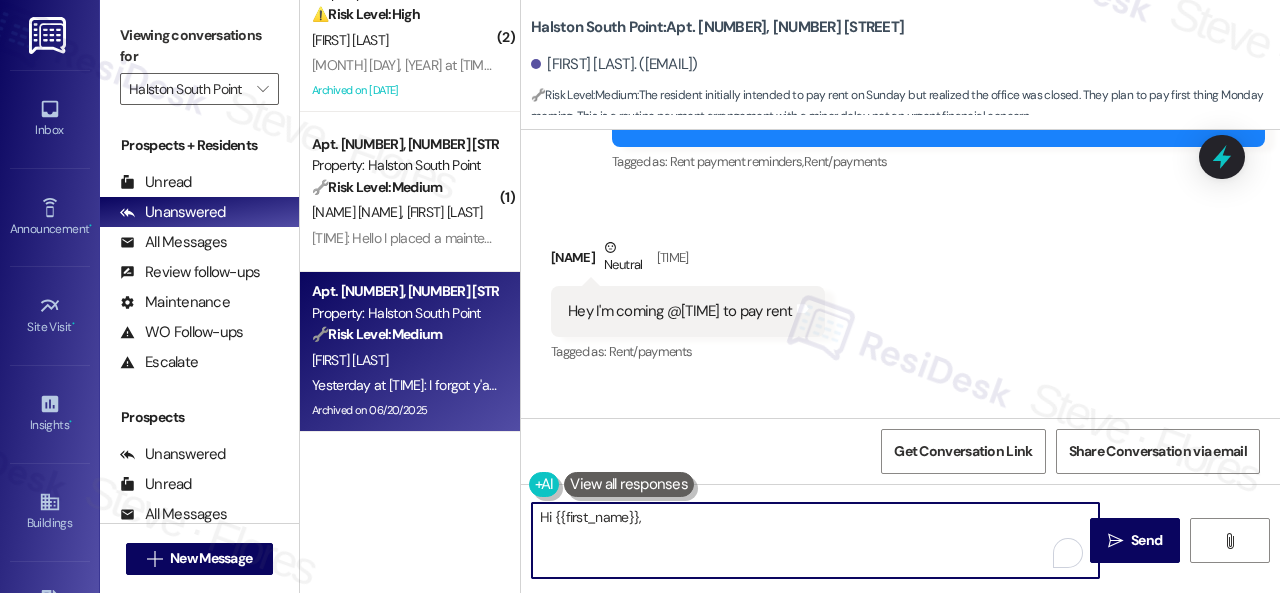 paste on "I apologize for the late reply. I was away for the weekend. Please don’t hesitate to reach out if you require further assistance. Thank you!" 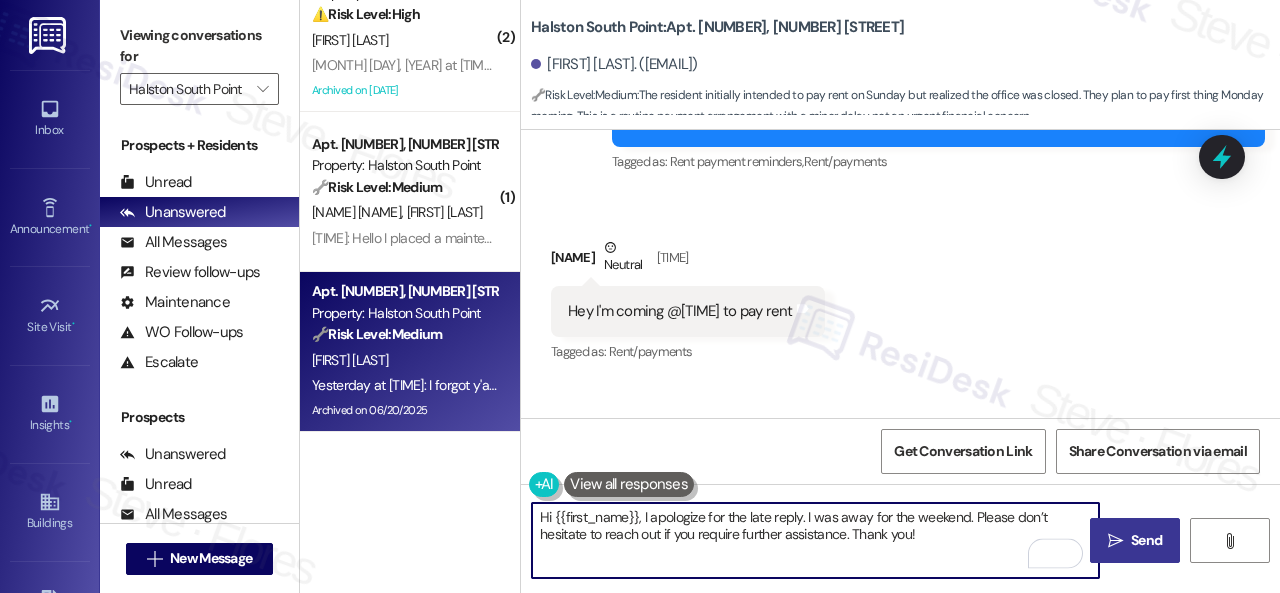 type on "Hi {{first_name}}, I apologize for the late reply. I was away for the weekend. Please don’t hesitate to reach out if you require further assistance. Thank you!" 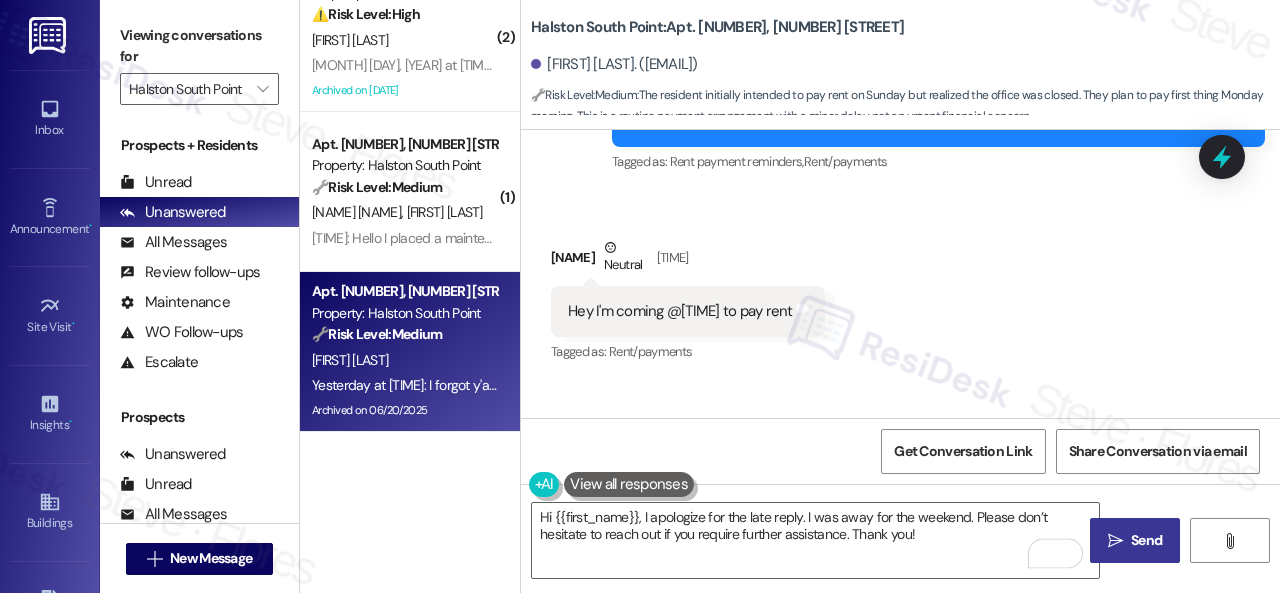 click on "Send" at bounding box center (1146, 540) 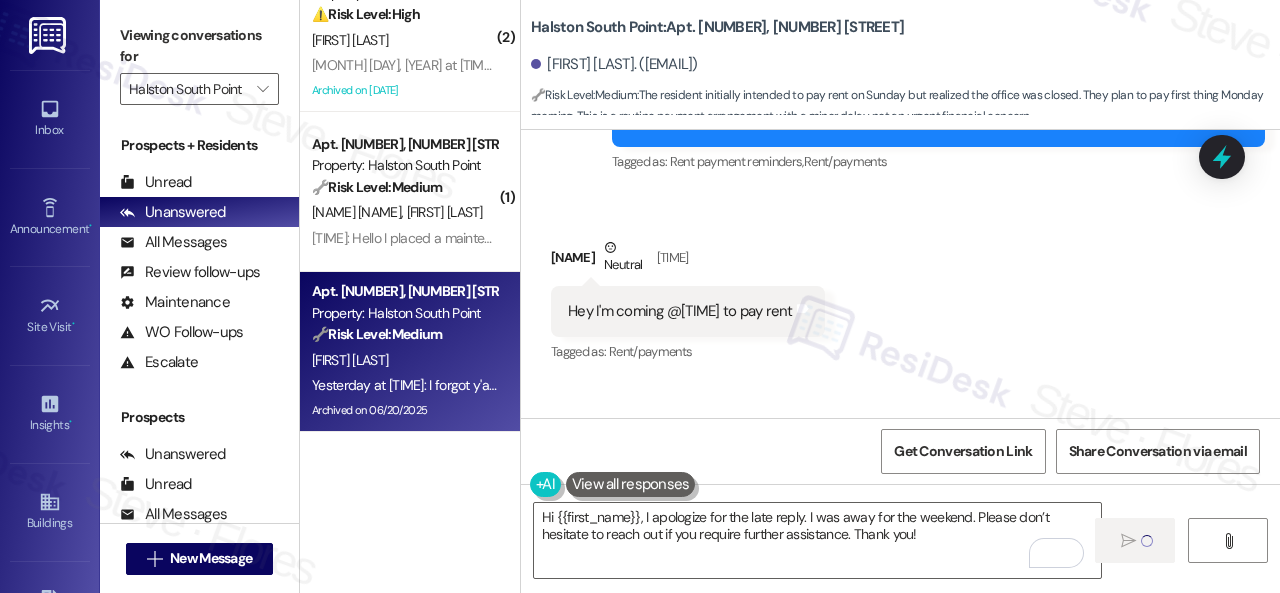 type 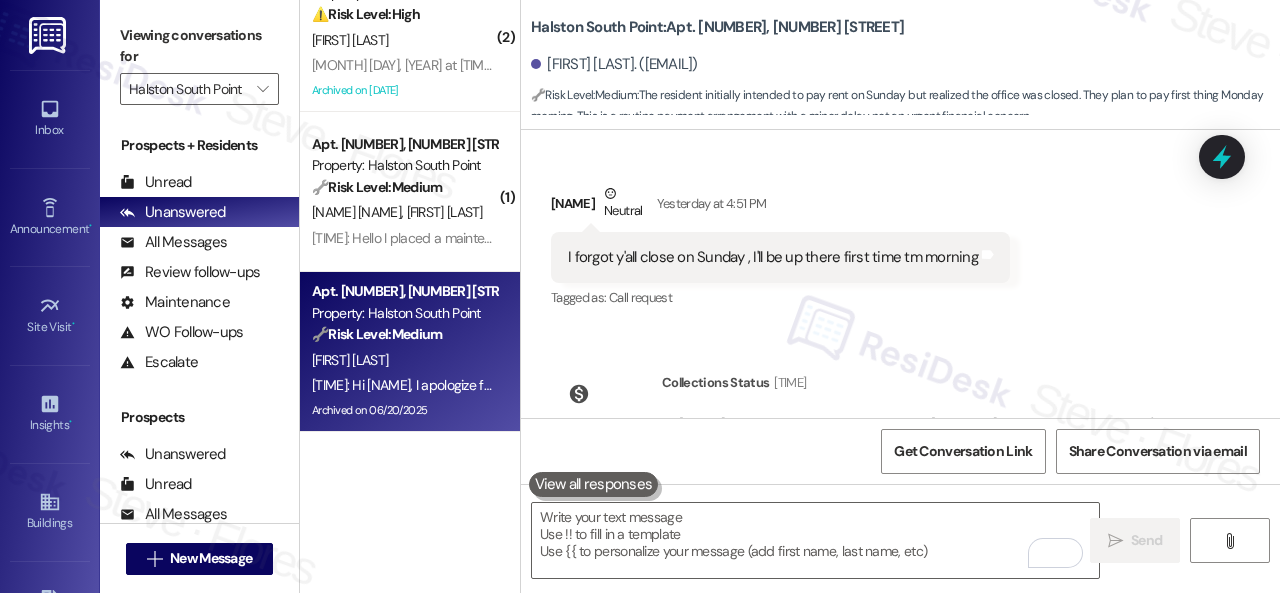 scroll, scrollTop: 33312, scrollLeft: 0, axis: vertical 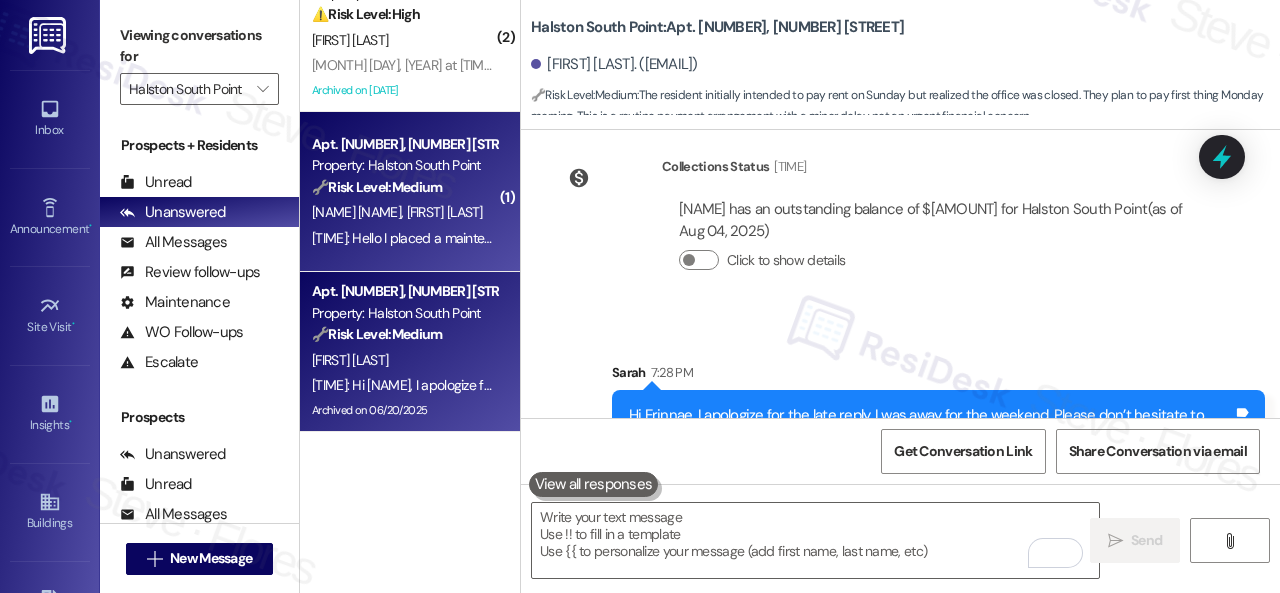 click on "[LAST] [LAST]" at bounding box center [404, 212] 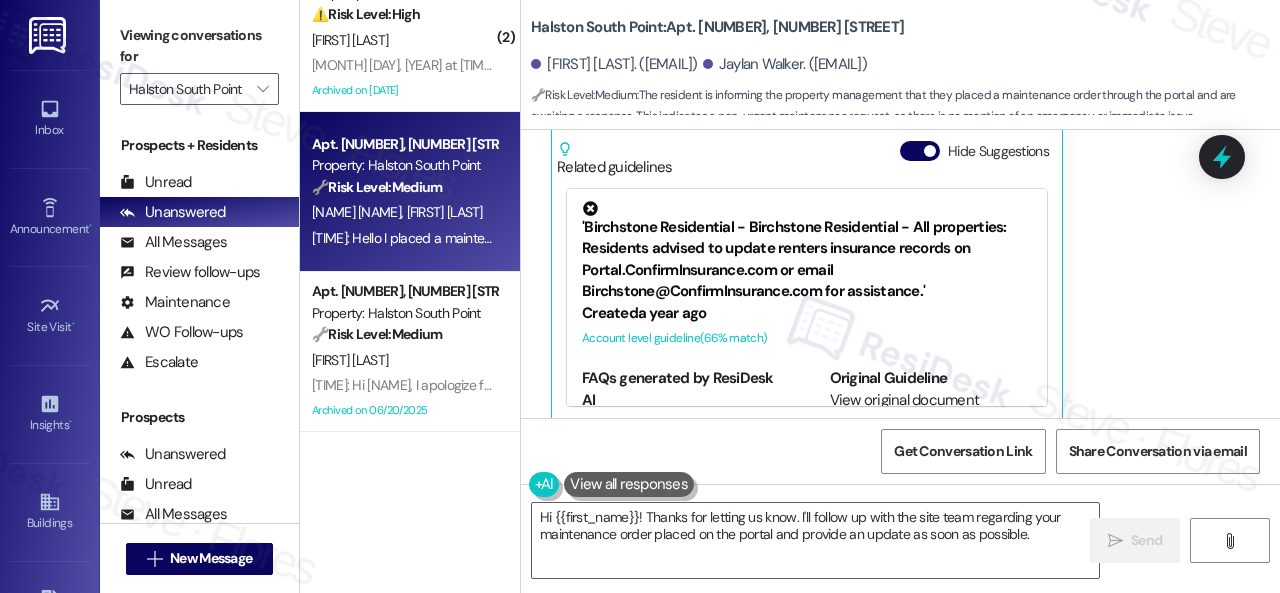 scroll, scrollTop: 22759, scrollLeft: 0, axis: vertical 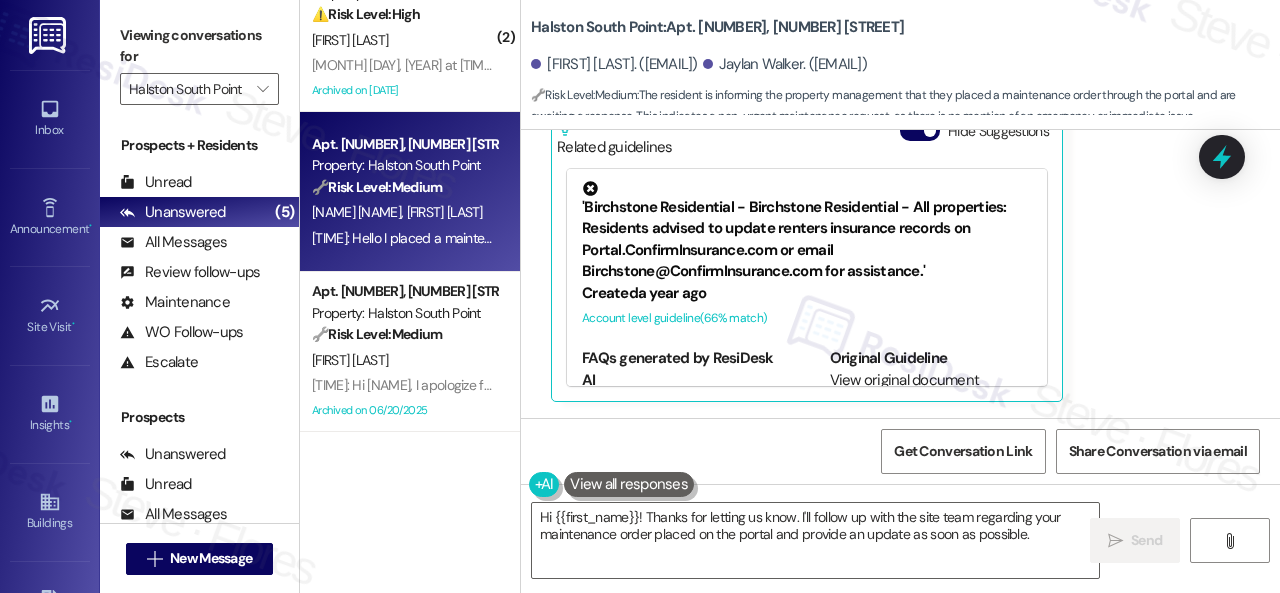 click on "Received via SMS Kim Harris [TIME] Hello
I placed a maintenance order on your portal. Waiting on a response  Tags and notes Tagged as:   Maintenance ,  Click to highlight conversations about Maintenance Maintenance request ,  Click to highlight conversations about Maintenance request Call request Click to highlight conversations about Call request  Related guidelines Hide Suggestions 'Birchstone Residential - Birchstone Residential - All properties: Residents advised to update renters insurance records on Portal.ConfirmInsurance.com or email Birchstone@ConfirmInsurance.com for assistance.' Created  a year ago Account level guideline  ( 66 % match) FAQs generated by ResiDesk AI How can I update my renters insurance records? You can visit Portal.ConfirmInsurance.com to update your records or email Birchstone@ConfirmInsurance.com for assistance. What if I don't have renters insurance? Original Guideline View original document here  http://res.cl…" at bounding box center (900, 173) 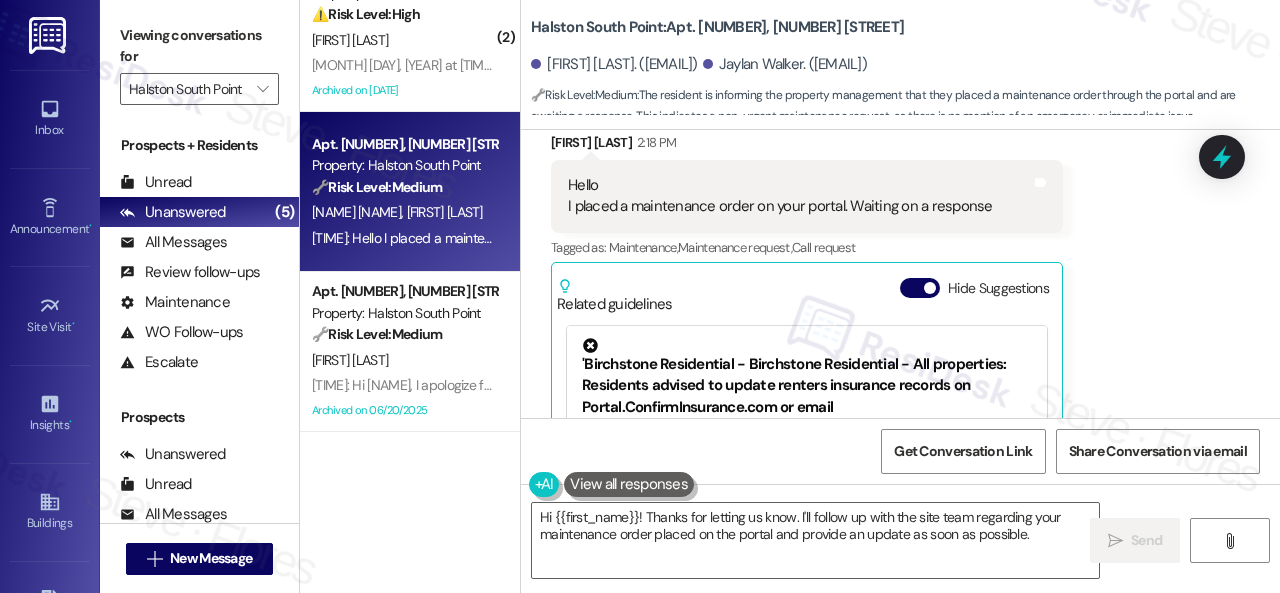 scroll, scrollTop: 22559, scrollLeft: 0, axis: vertical 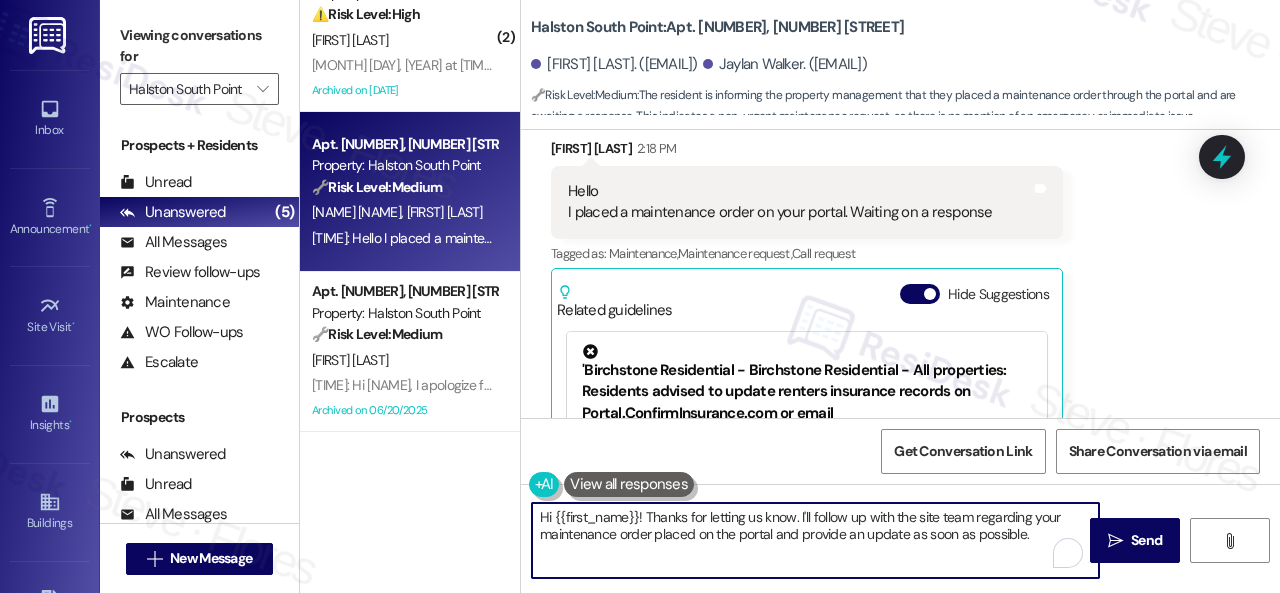 drag, startPoint x: 555, startPoint y: 513, endPoint x: 636, endPoint y: 517, distance: 81.09871 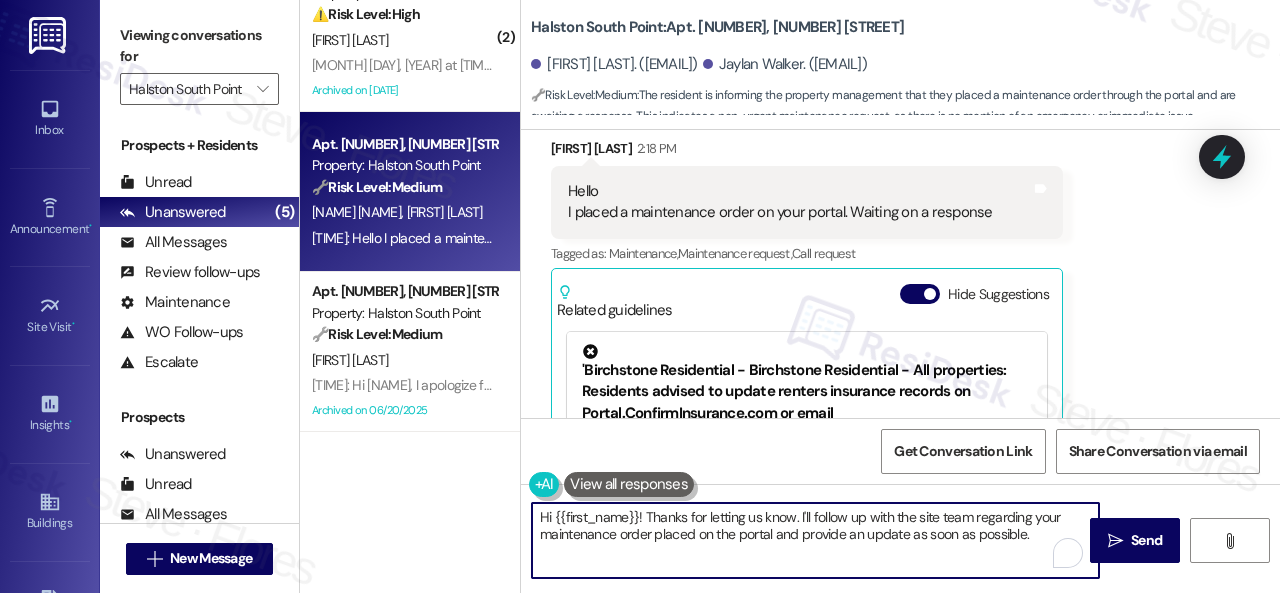 click on "Hi {{first_name}}! Thanks for letting us know. I'll follow up with the site team regarding your maintenance order placed on the portal and provide an update as soon as possible." at bounding box center (815, 540) 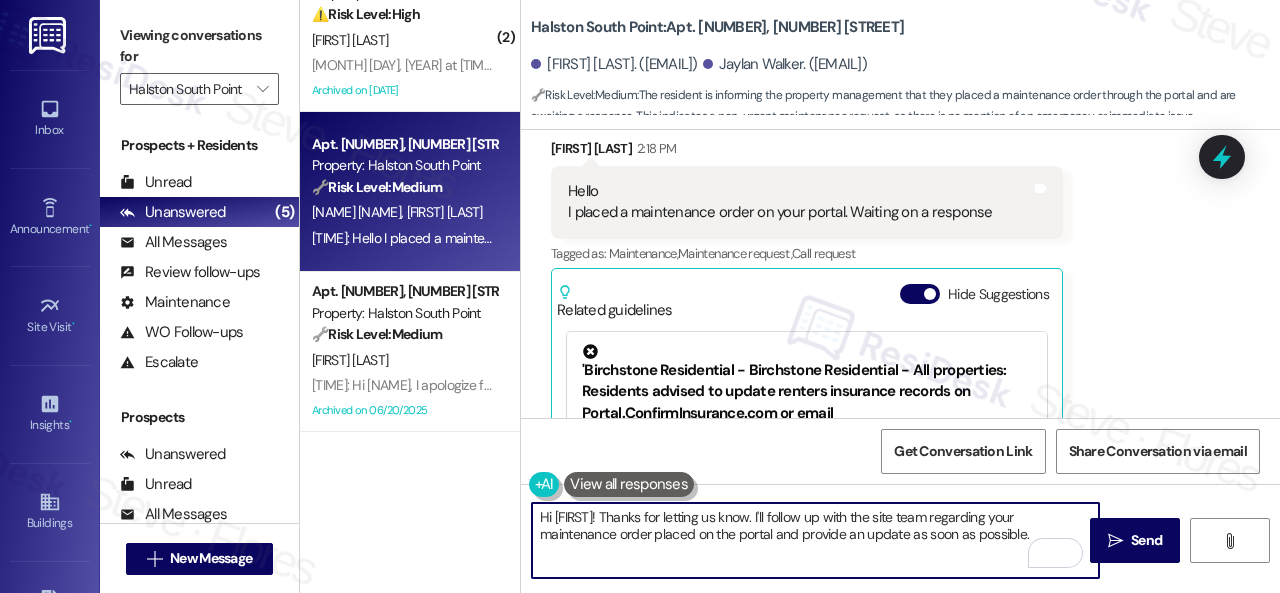 type on "Hi [FIRST]! Thanks for letting us know. I'll follow up with the site team regarding your maintenance order placed on the portal and provide an update as soon as possible." 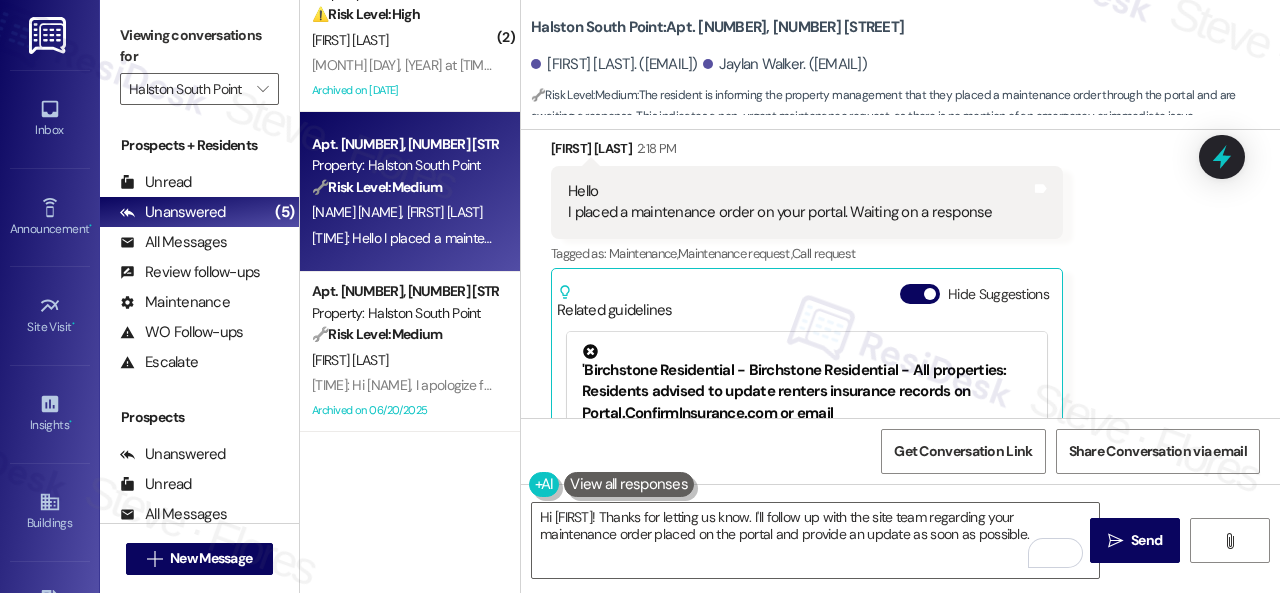 click on "Received via SMS Kim Harris [TIME] Hello
I placed a maintenance order on your portal. Waiting on a response  Tags and notes Tagged as:   Maintenance ,  Click to highlight conversations about Maintenance Maintenance request ,  Click to highlight conversations about Maintenance request Call request Click to highlight conversations about Call request  Related guidelines Hide Suggestions 'Birchstone Residential - Birchstone Residential - All properties: Residents advised to update renters insurance records on Portal.ConfirmInsurance.com or email Birchstone@ConfirmInsurance.com for assistance.' Created  a year ago Account level guideline  ( 66 % match) FAQs generated by ResiDesk AI How can I update my renters insurance records? You can visit Portal.ConfirmInsurance.com to update your records or email Birchstone@ConfirmInsurance.com for assistance. What if I don't have renters insurance? Original Guideline View original document here  http://res.cl…" at bounding box center [900, 336] 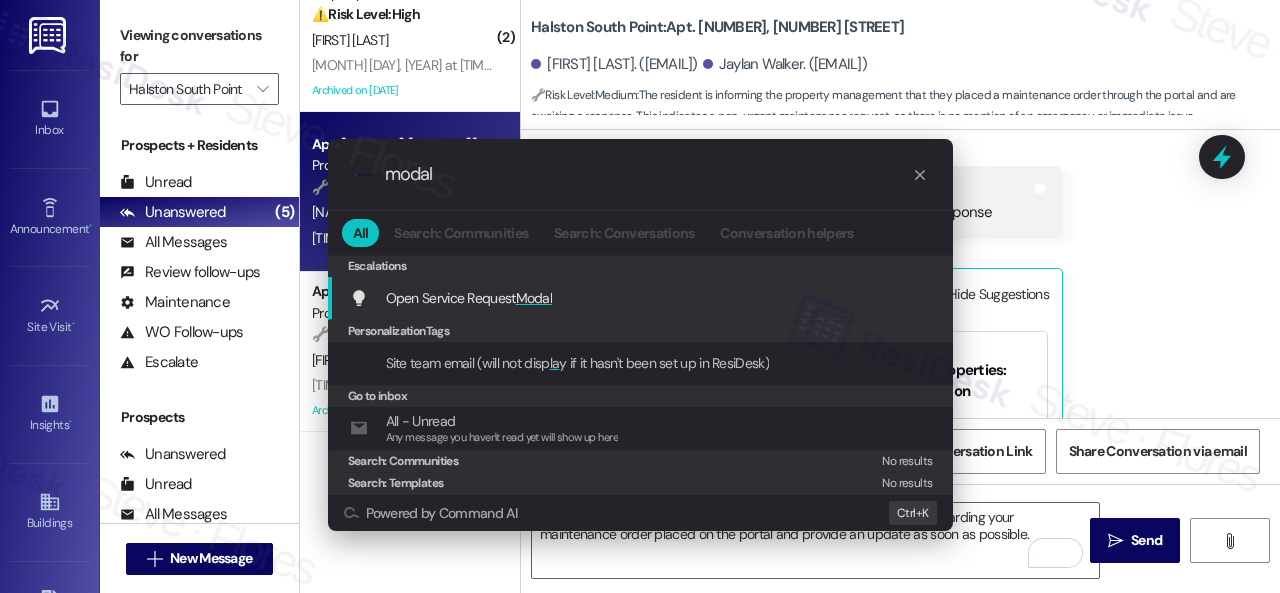 click on "Open Service Request  Modal" at bounding box center [469, 298] 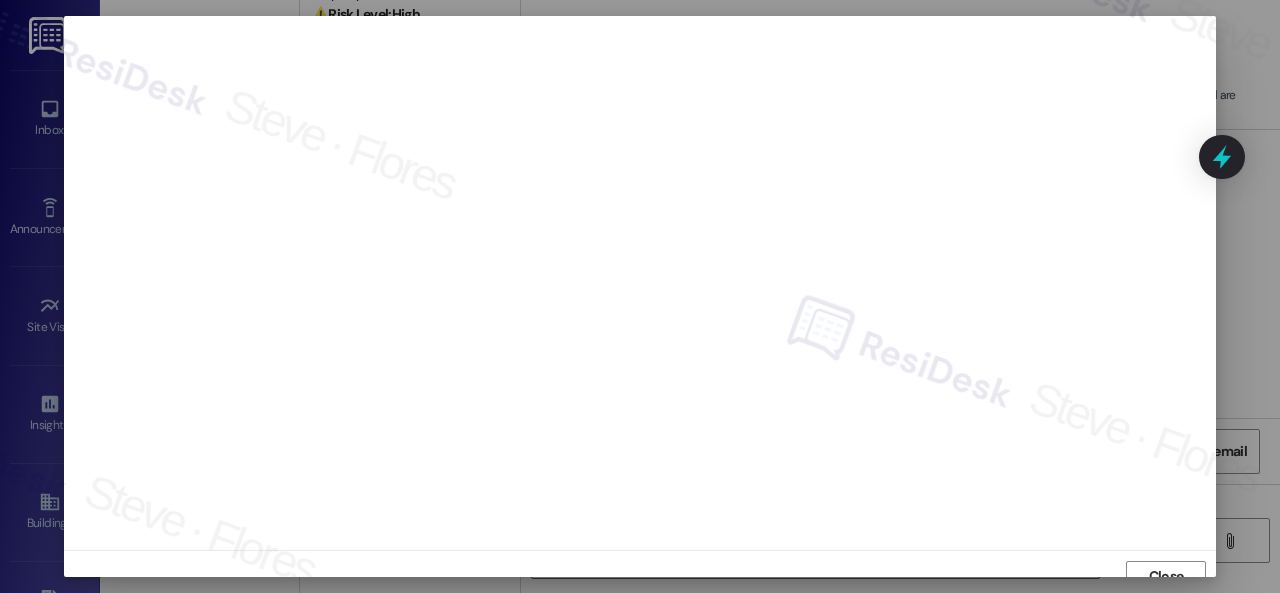 scroll, scrollTop: 15, scrollLeft: 0, axis: vertical 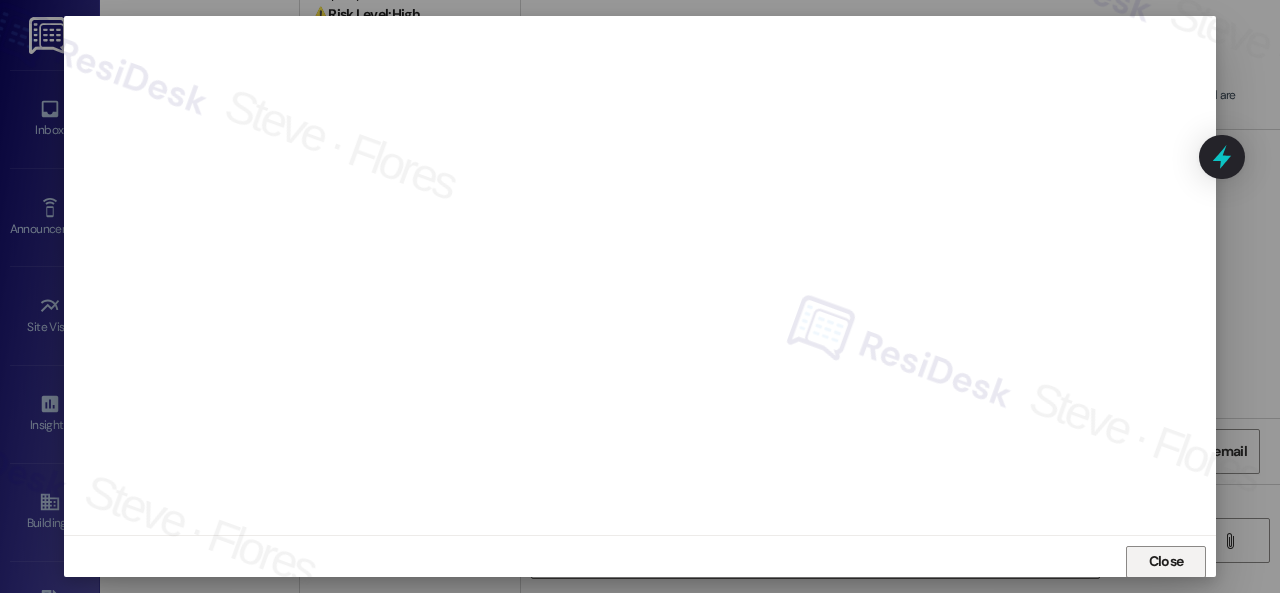 click on "Close" at bounding box center [1166, 561] 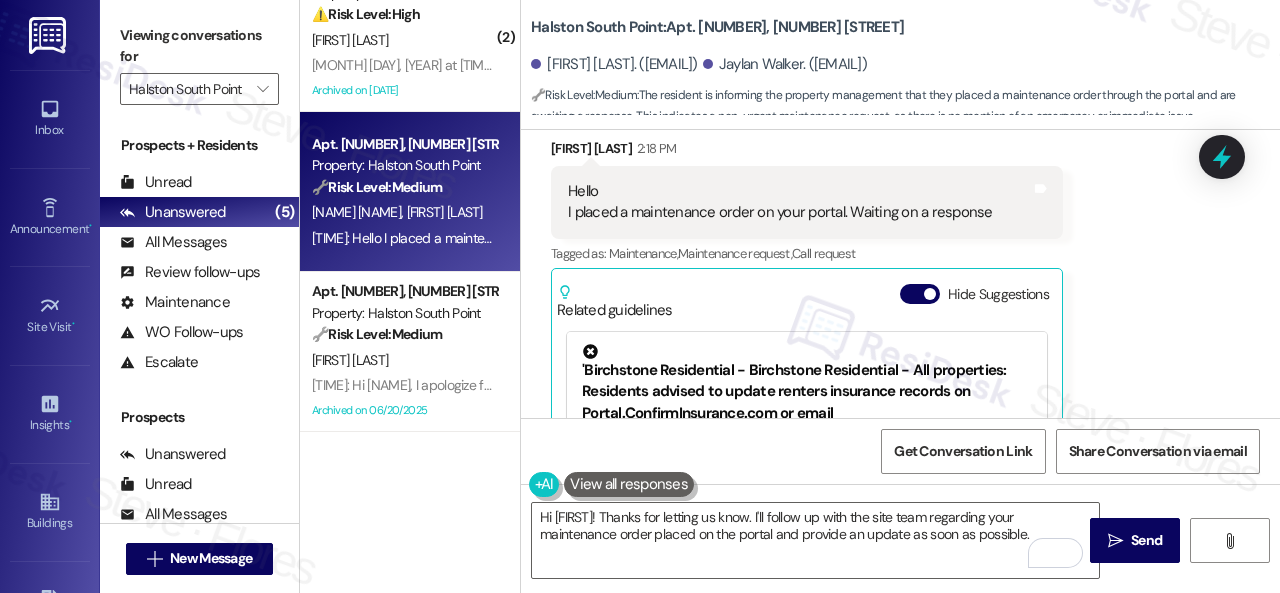 click on "Received via SMS Kim Harris [TIME] Hello
I placed a maintenance order on your portal. Waiting on a response  Tags and notes Tagged as:   Maintenance ,  Click to highlight conversations about Maintenance Maintenance request ,  Click to highlight conversations about Maintenance request Call request Click to highlight conversations about Call request  Related guidelines Hide Suggestions 'Birchstone Residential - Birchstone Residential - All properties: Residents advised to update renters insurance records on Portal.ConfirmInsurance.com or email Birchstone@ConfirmInsurance.com for assistance.' Created  a year ago Account level guideline  ( 66 % match) FAQs generated by ResiDesk AI How can I update my renters insurance records? You can visit Portal.ConfirmInsurance.com to update your records or email Birchstone@ConfirmInsurance.com for assistance. What if I don't have renters insurance? Original Guideline View original document here  http://res.cl…" at bounding box center (900, 336) 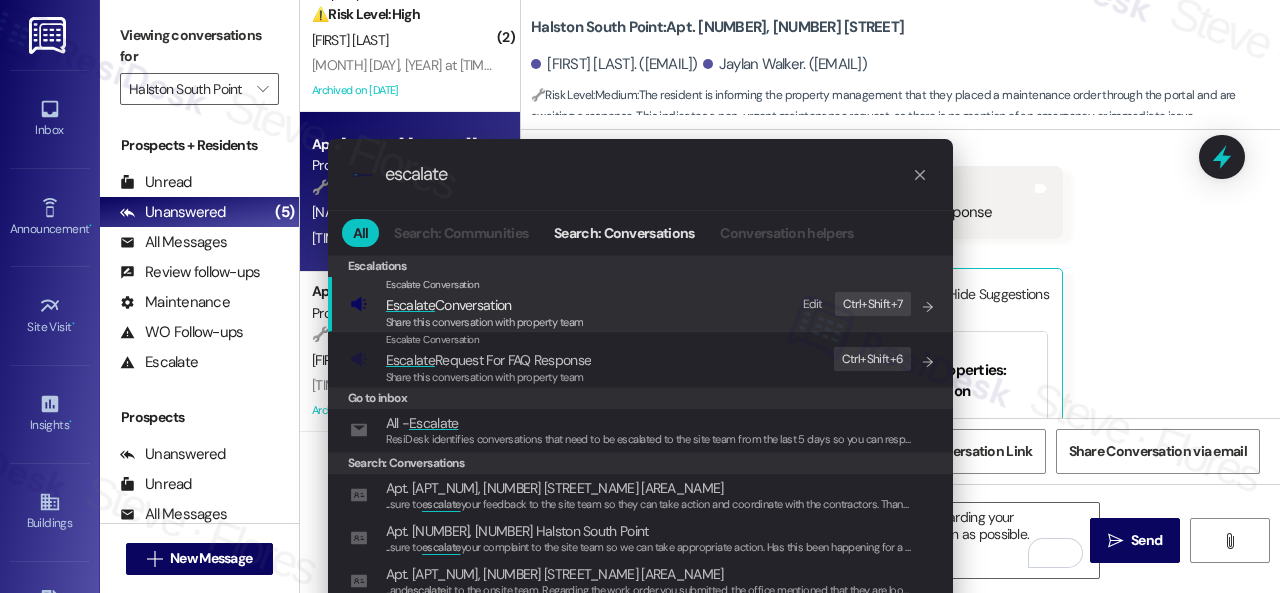 type on "escalate" 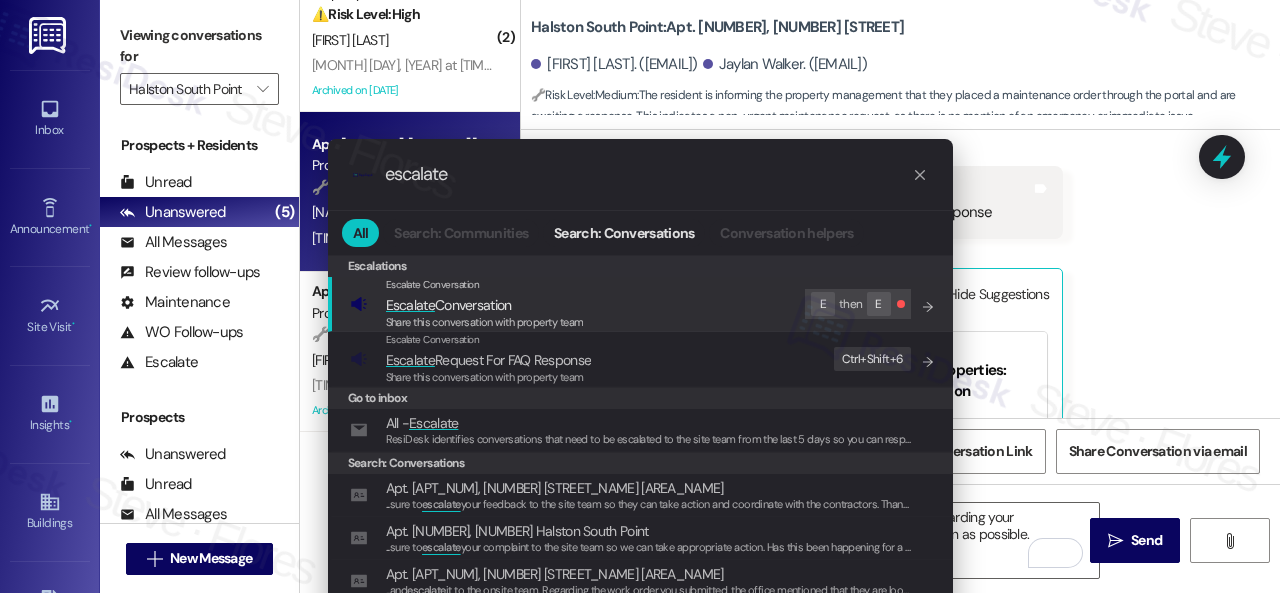 click on "Escalate  Conversation" at bounding box center (449, 305) 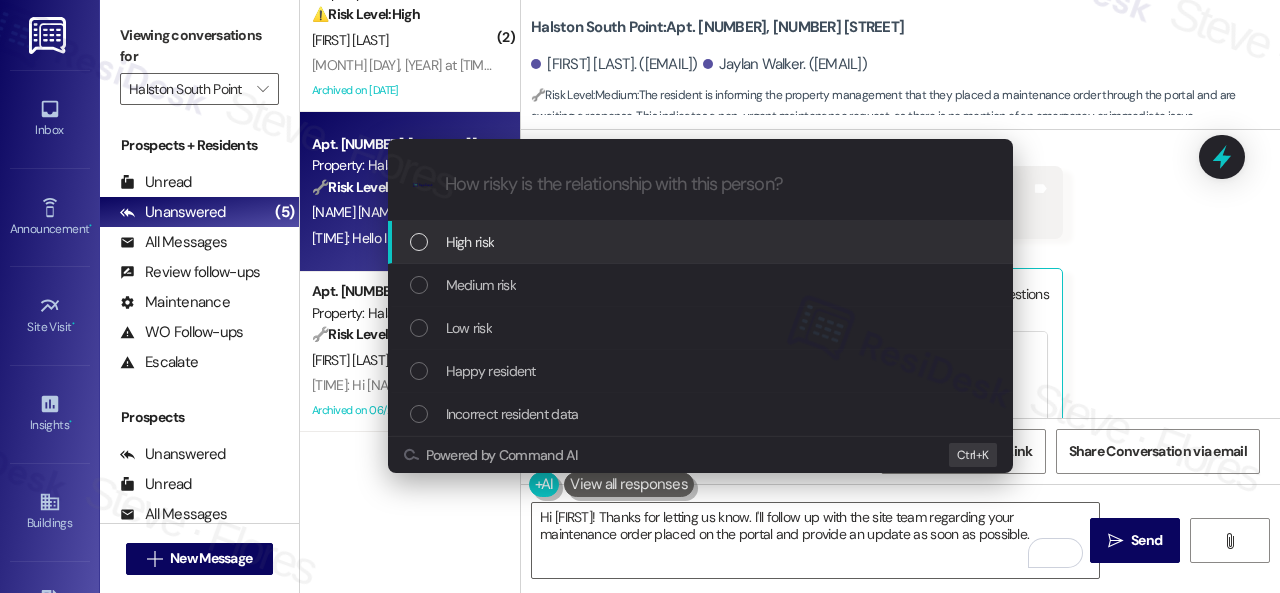 click on "High risk" at bounding box center (470, 242) 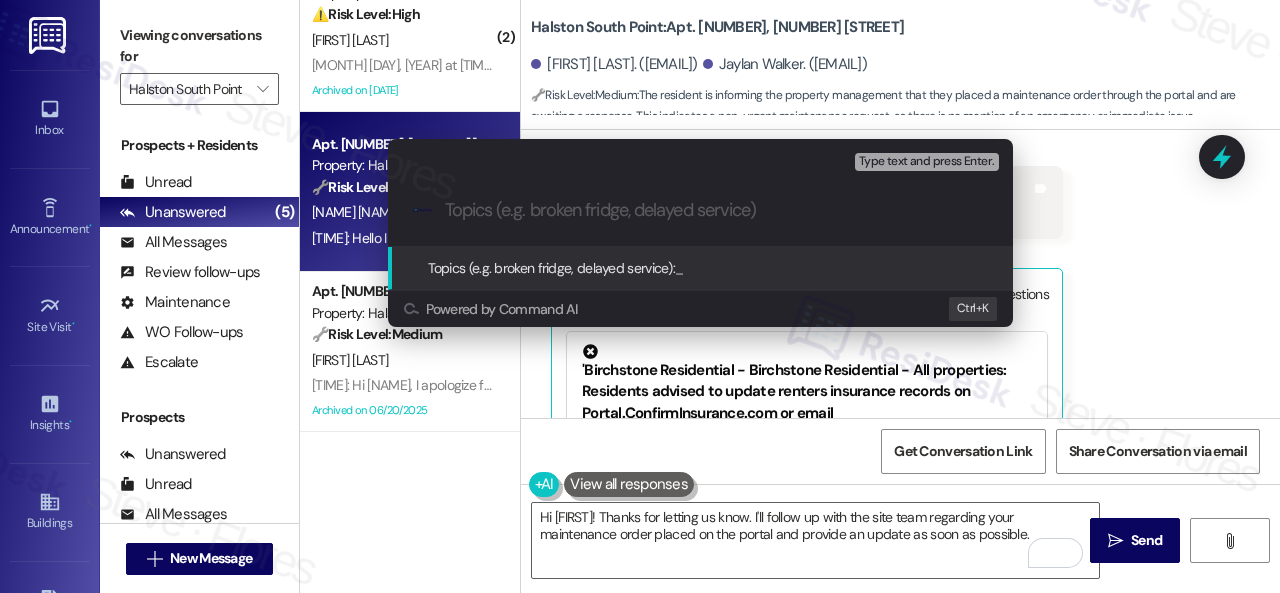 paste on "Follow-up on work orders 16070200 & 16070203" 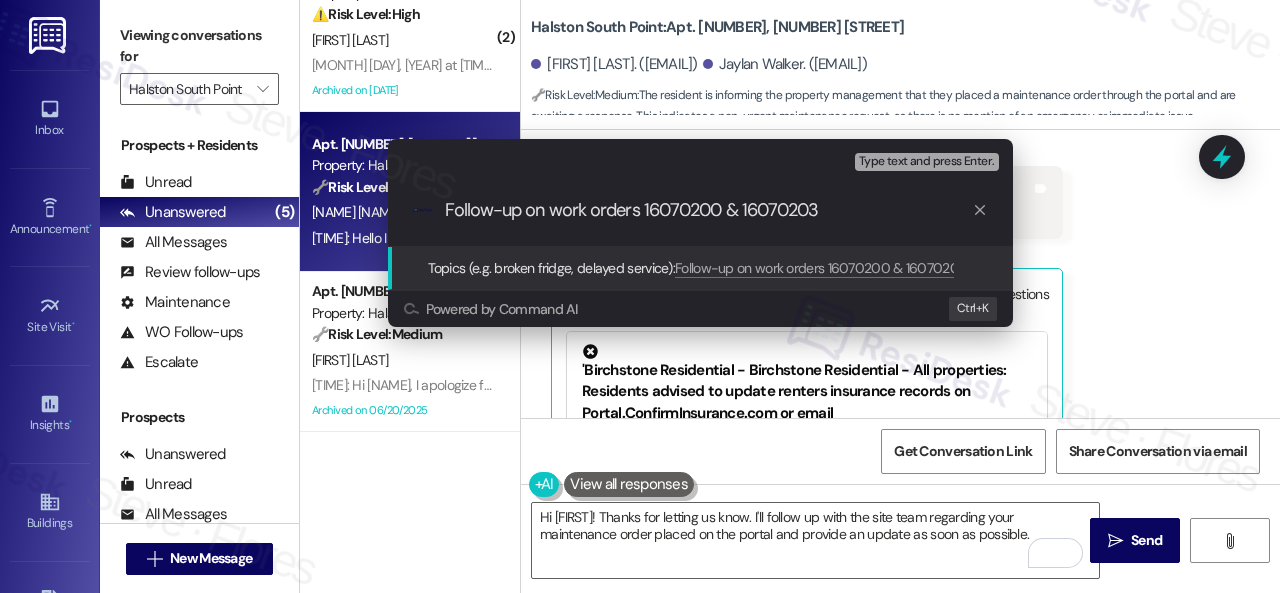 type 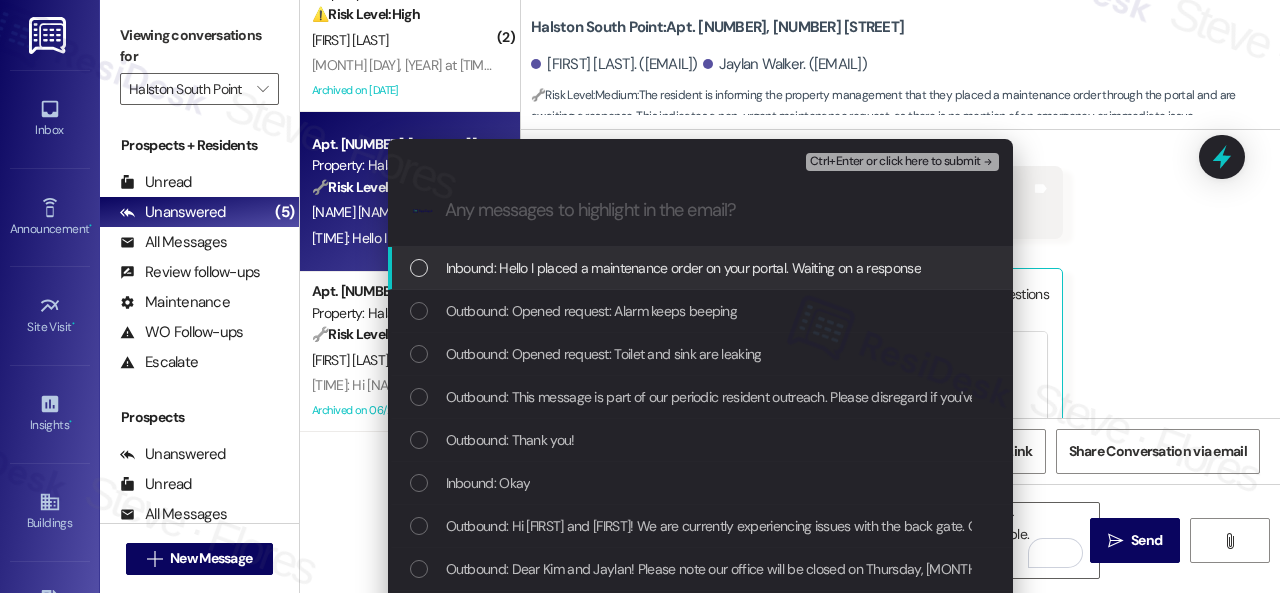 drag, startPoint x: 482, startPoint y: 307, endPoint x: 476, endPoint y: 271, distance: 36.496574 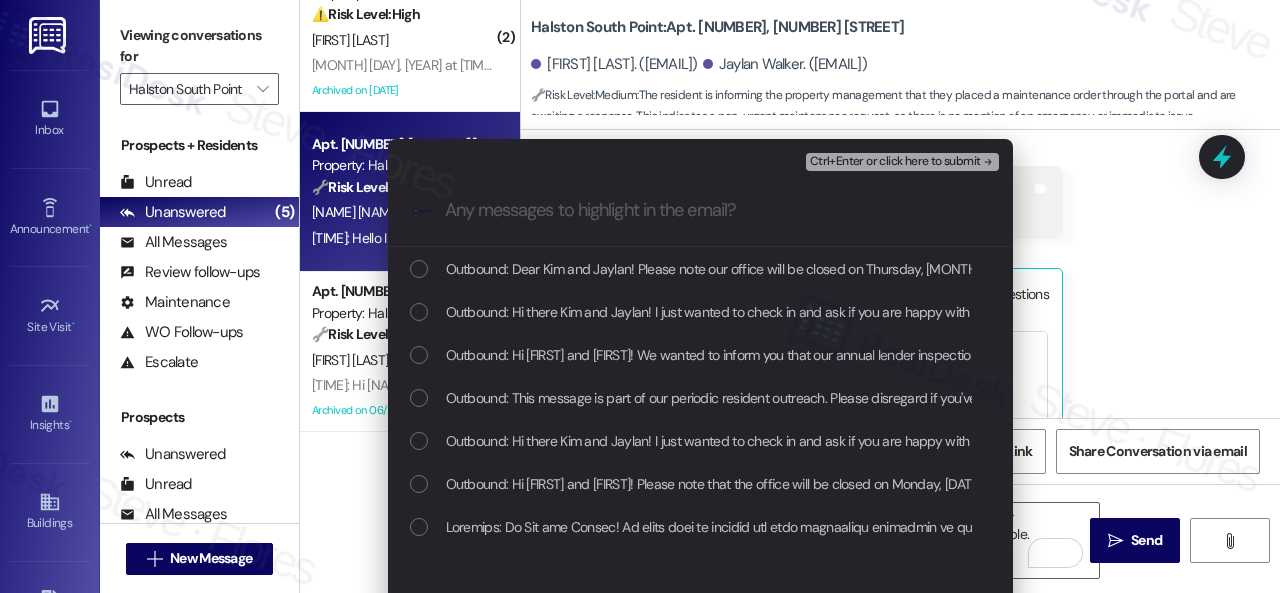 scroll, scrollTop: 0, scrollLeft: 0, axis: both 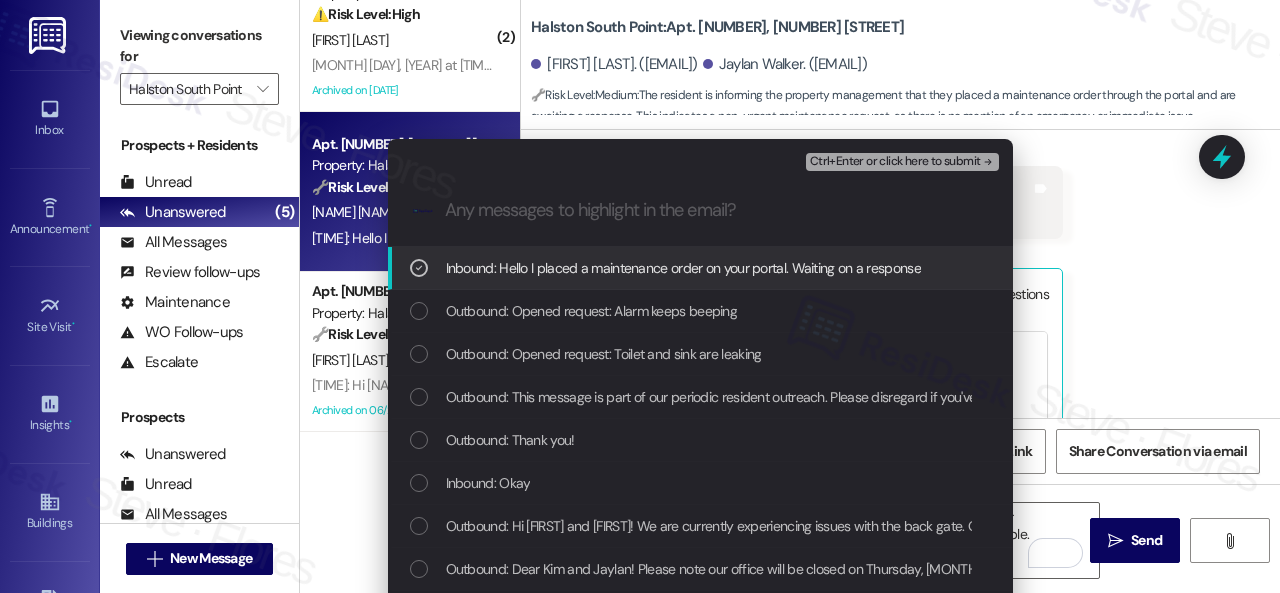click on "Ctrl+Enter or click here to submit" at bounding box center (895, 162) 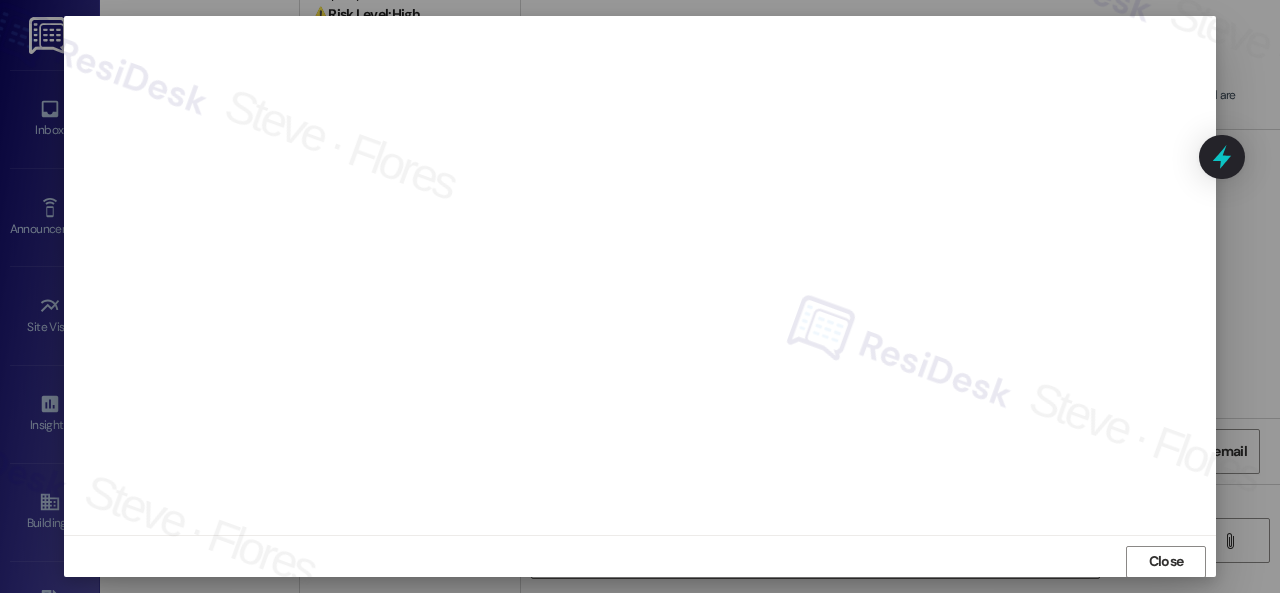 scroll, scrollTop: 25, scrollLeft: 0, axis: vertical 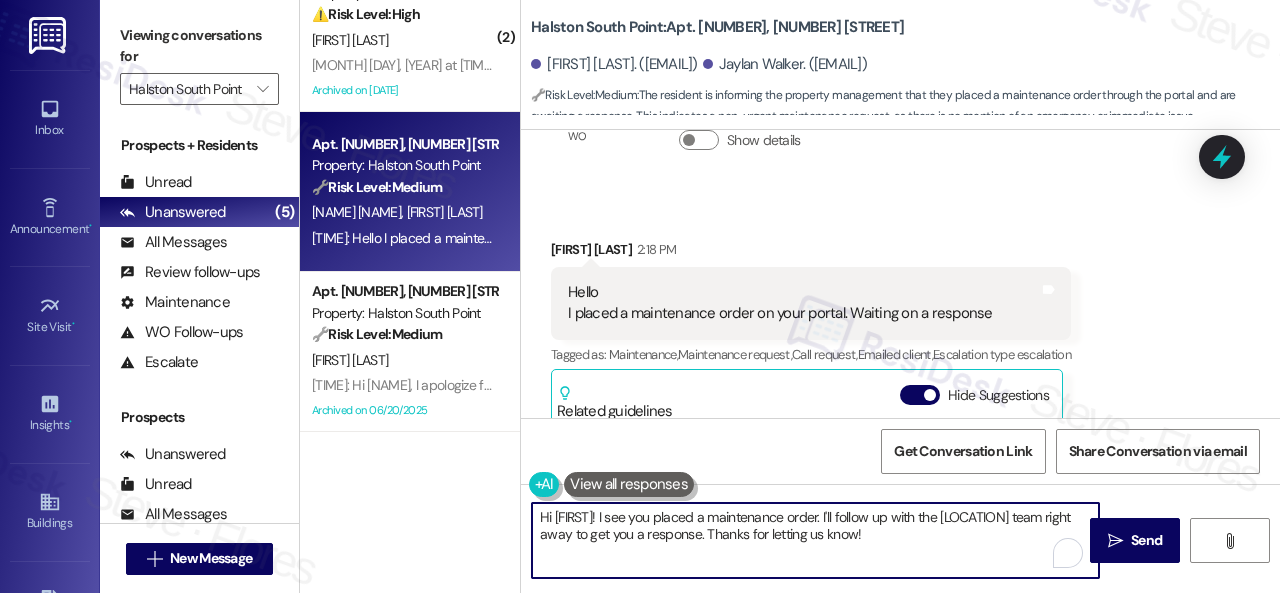 drag, startPoint x: 867, startPoint y: 517, endPoint x: 978, endPoint y: 534, distance: 112.29426 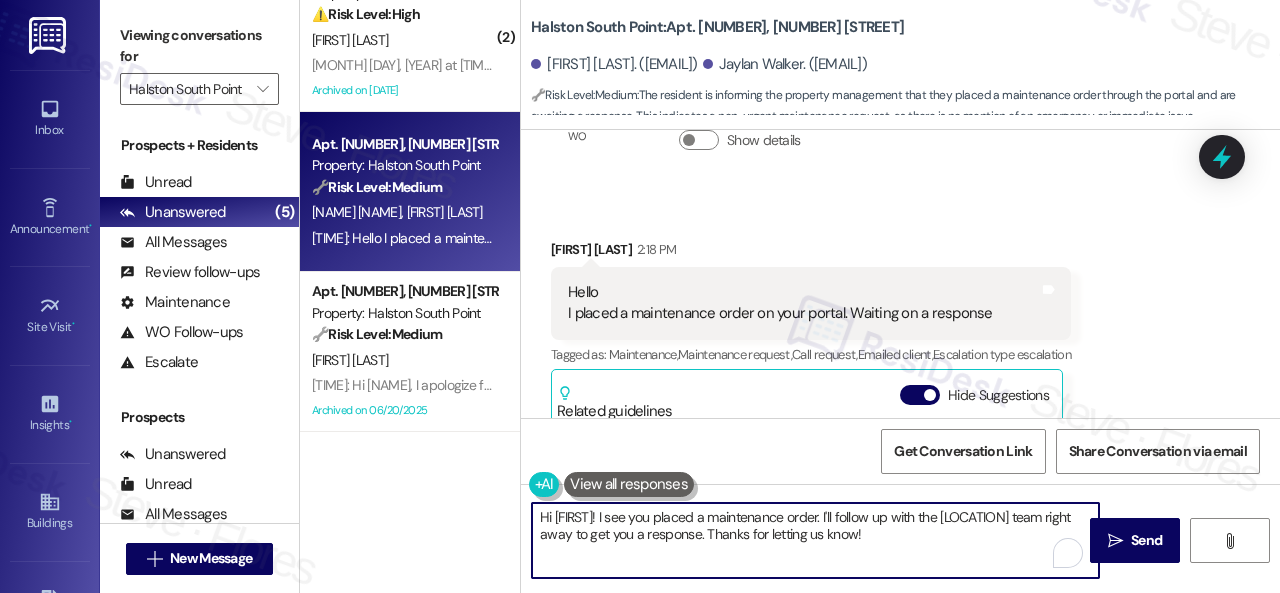 click on "Hi [FIRST]! I see you placed a maintenance order. I'll follow up with the [LOCATION] team right away to get you a response. Thanks for letting us know!" at bounding box center (815, 540) 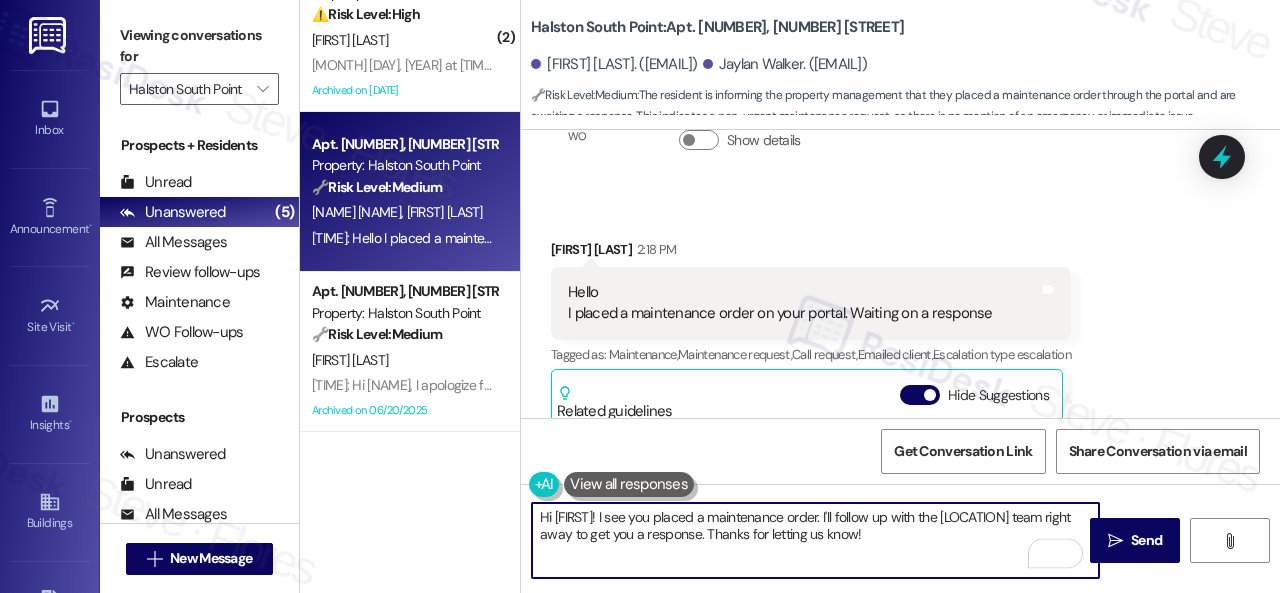 paste on "16070200 & 16070203" 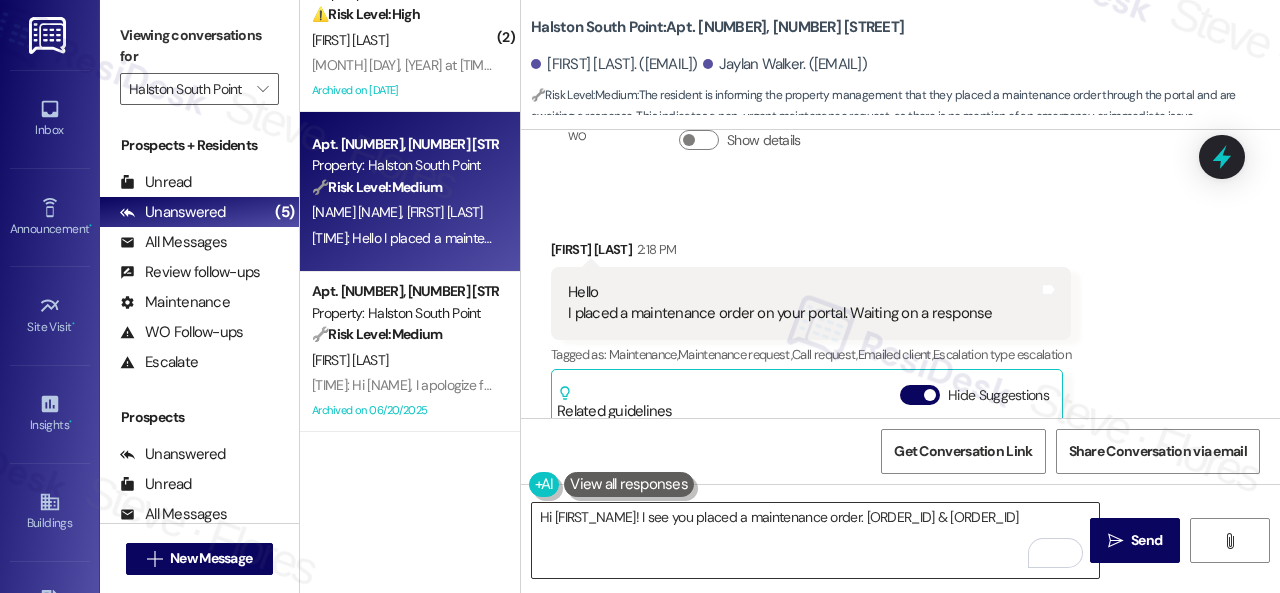 click on "Hi [FIRST_NAME]! I see you placed a maintenance order. [ORDER_ID] & [ORDER_ID]" at bounding box center [815, 540] 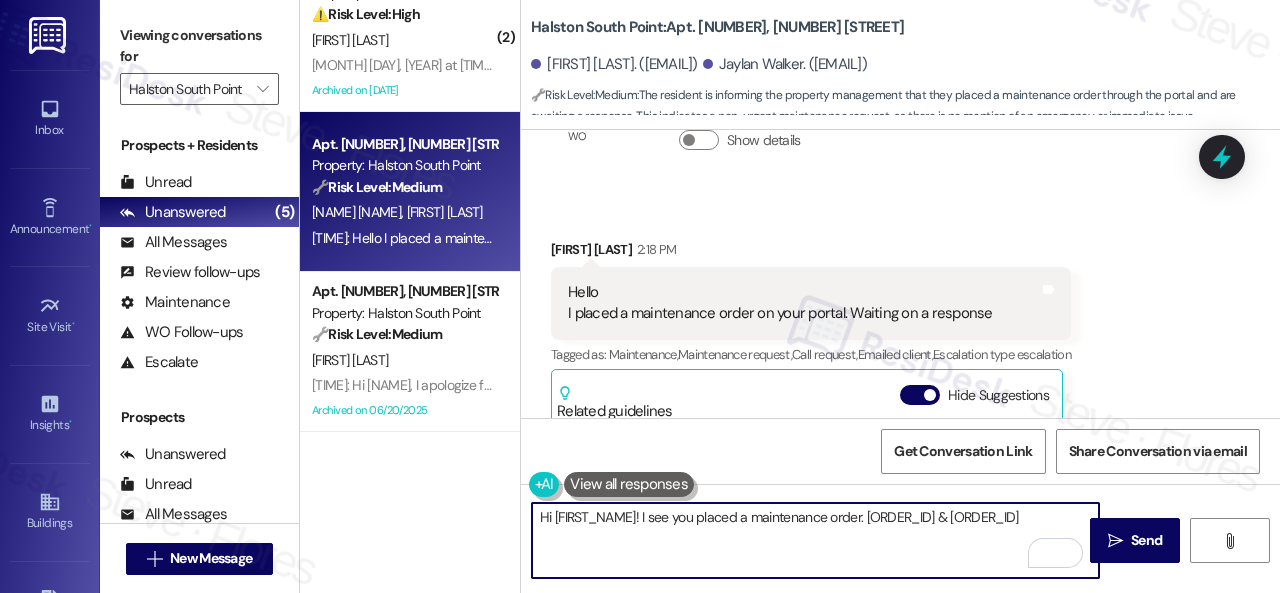 click on "Hi [FIRST_NAME]! I see you placed a maintenance order. [ORDER_ID] & [ORDER_ID]" at bounding box center (815, 540) 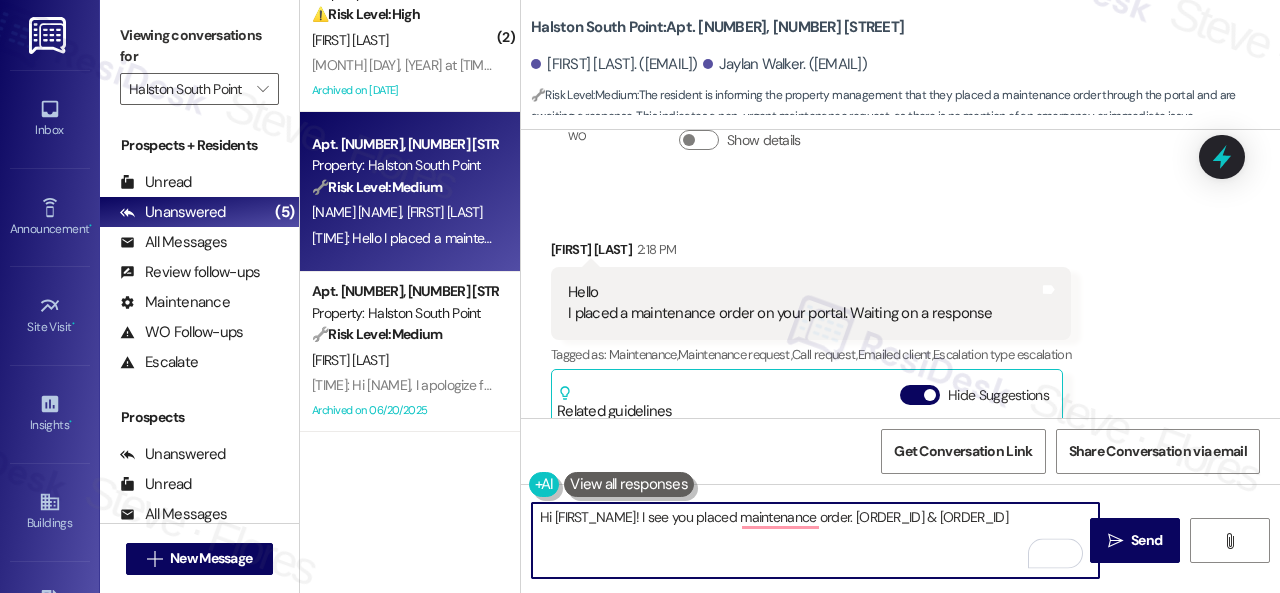 drag, startPoint x: 852, startPoint y: 515, endPoint x: 822, endPoint y: 518, distance: 30.149628 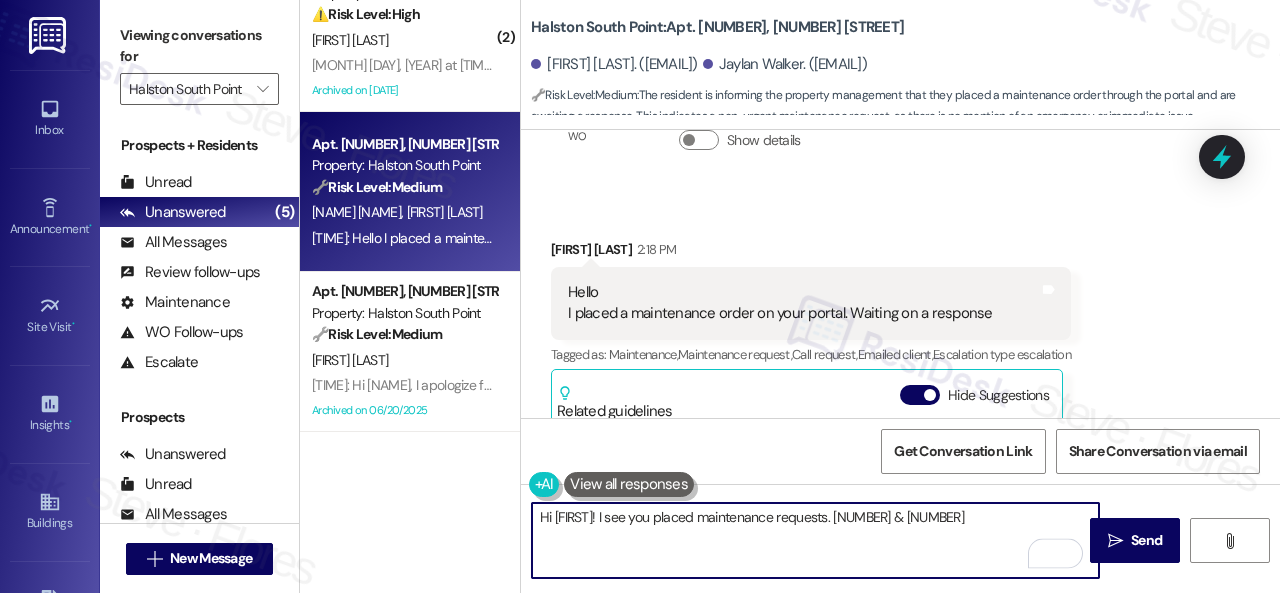 click on "Hi [FIRST]! I see you placed maintenance requests. [NUMBER] & [NUMBER]" at bounding box center [815, 540] 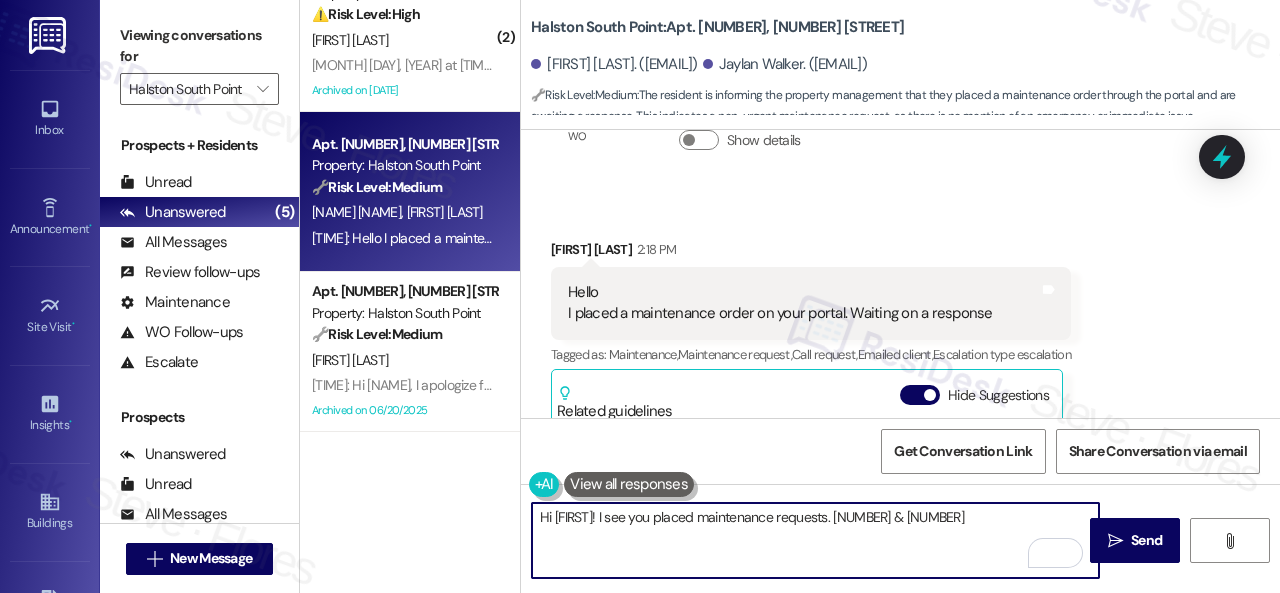 click on "Hi [FIRST]! I see you placed maintenance requests. [NUMBER] & [NUMBER]" at bounding box center (815, 540) 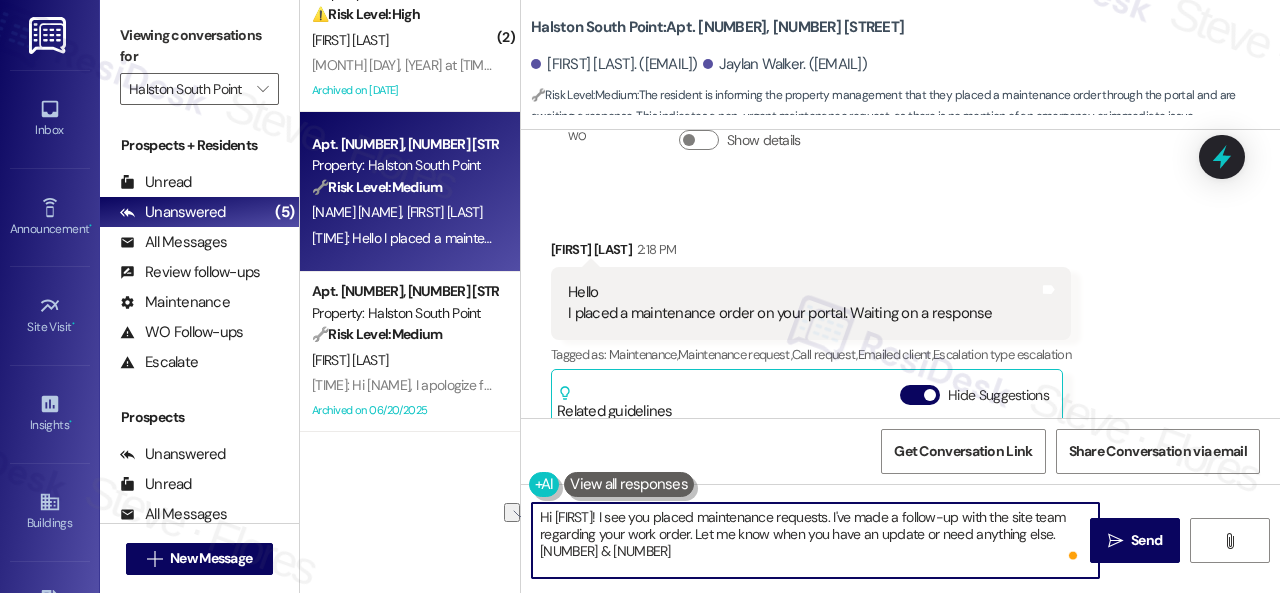 drag, startPoint x: 674, startPoint y: 549, endPoint x: 535, endPoint y: 553, distance: 139.05754 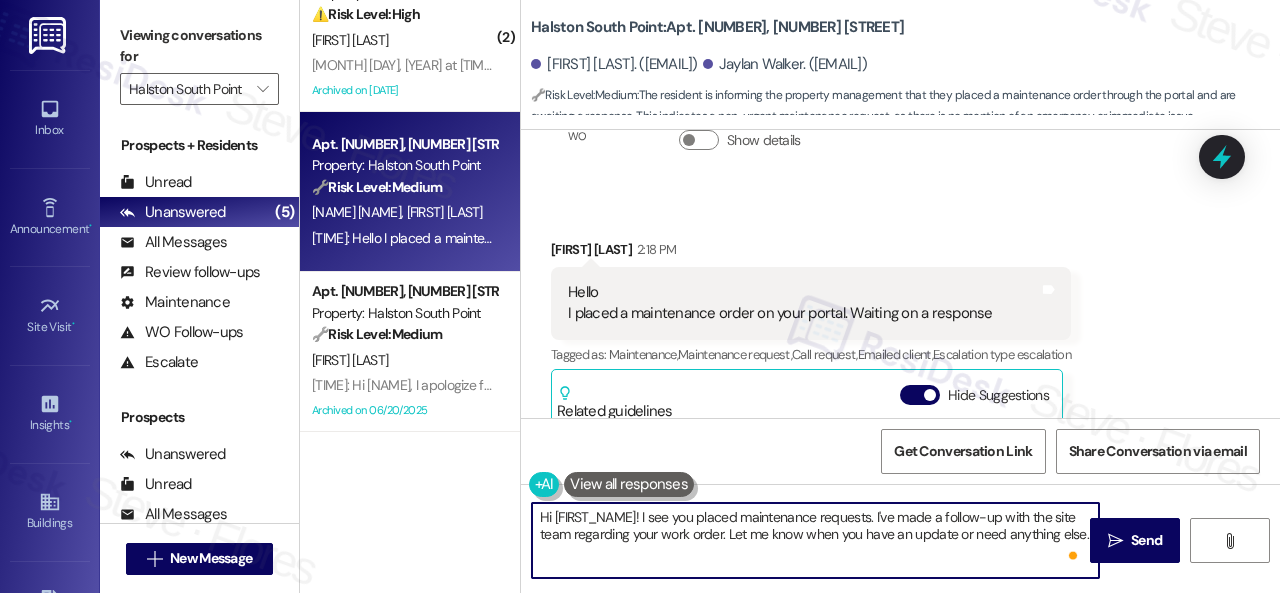 click on "Hi [FIRST_NAME]! I see you placed maintenance requests. I've made a follow-up with the site team regarding your work order. Let me know when you have an update or need anything else." at bounding box center [815, 540] 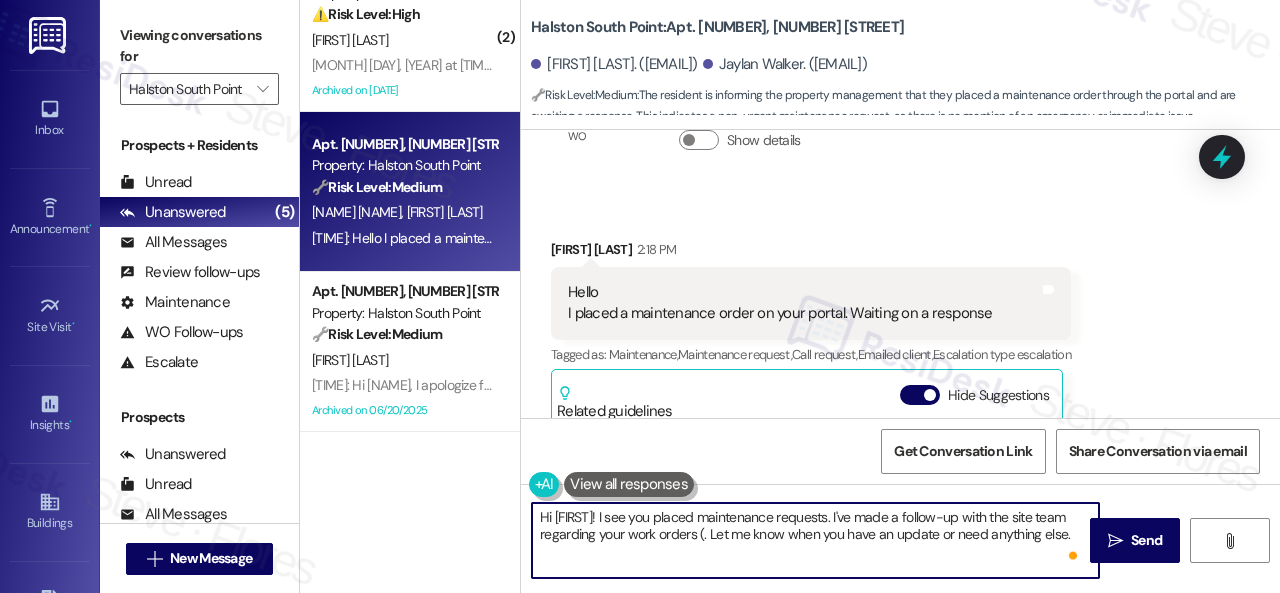 paste on "16070200 & 16070203" 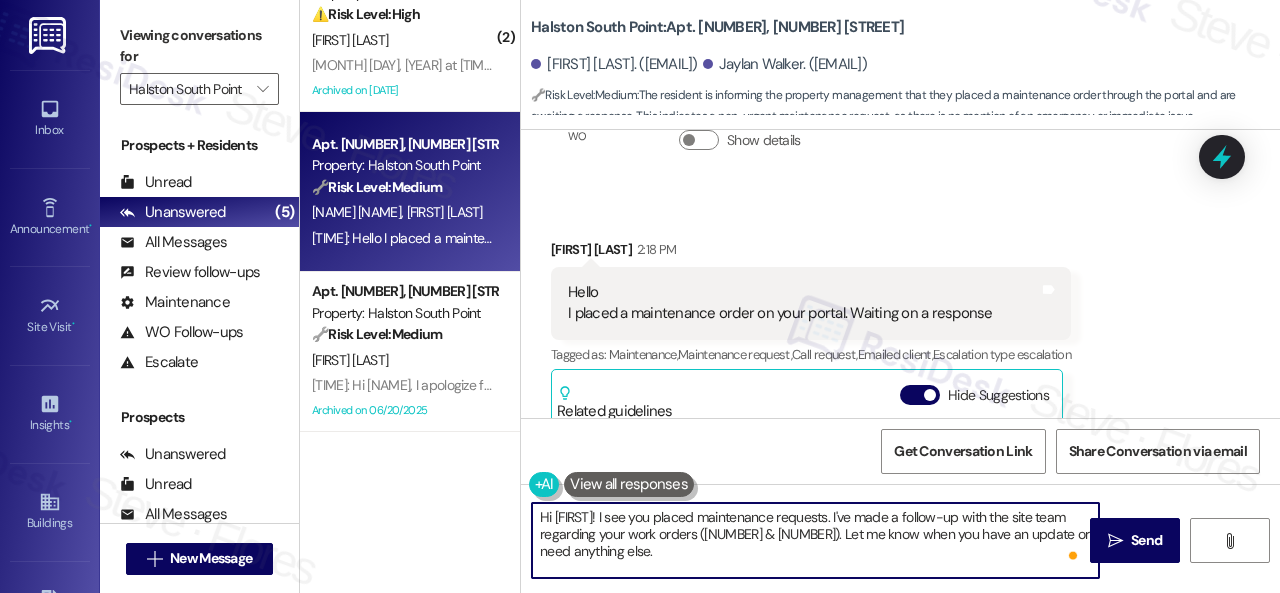 click on "Hi [FIRST]! I see you placed maintenance requests. I've made a follow-up with the site team regarding your work orders ([NUMBER] & [NUMBER]). Let me know when you have an update or need anything else." at bounding box center [815, 540] 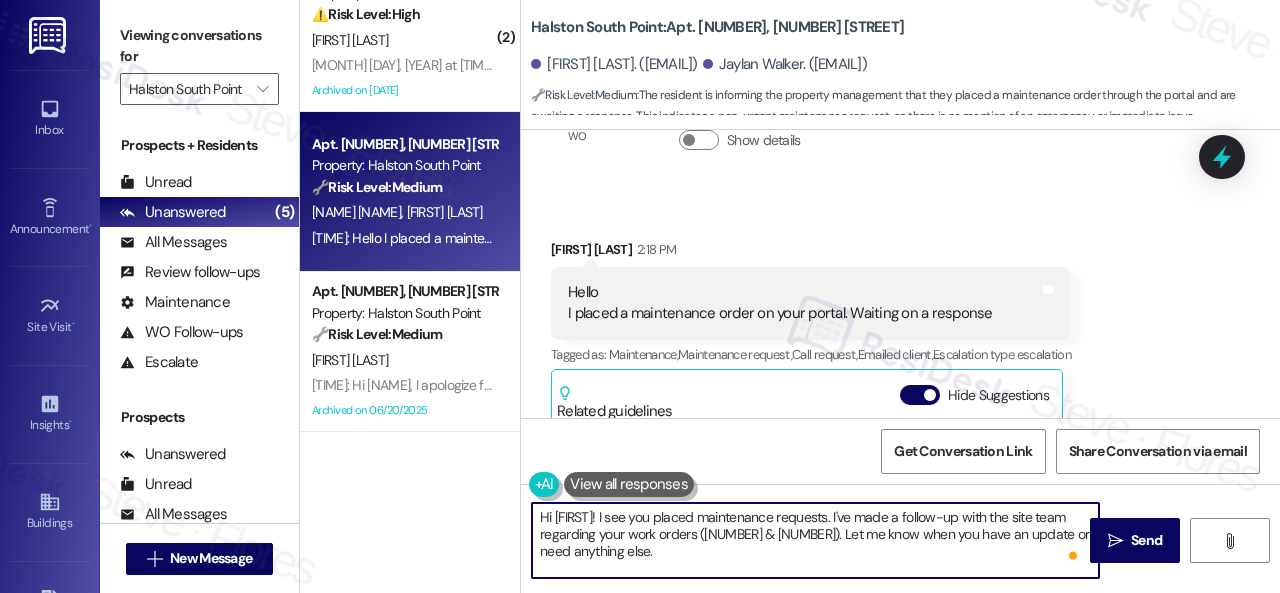 drag, startPoint x: 554, startPoint y: 513, endPoint x: 638, endPoint y: 521, distance: 84.38009 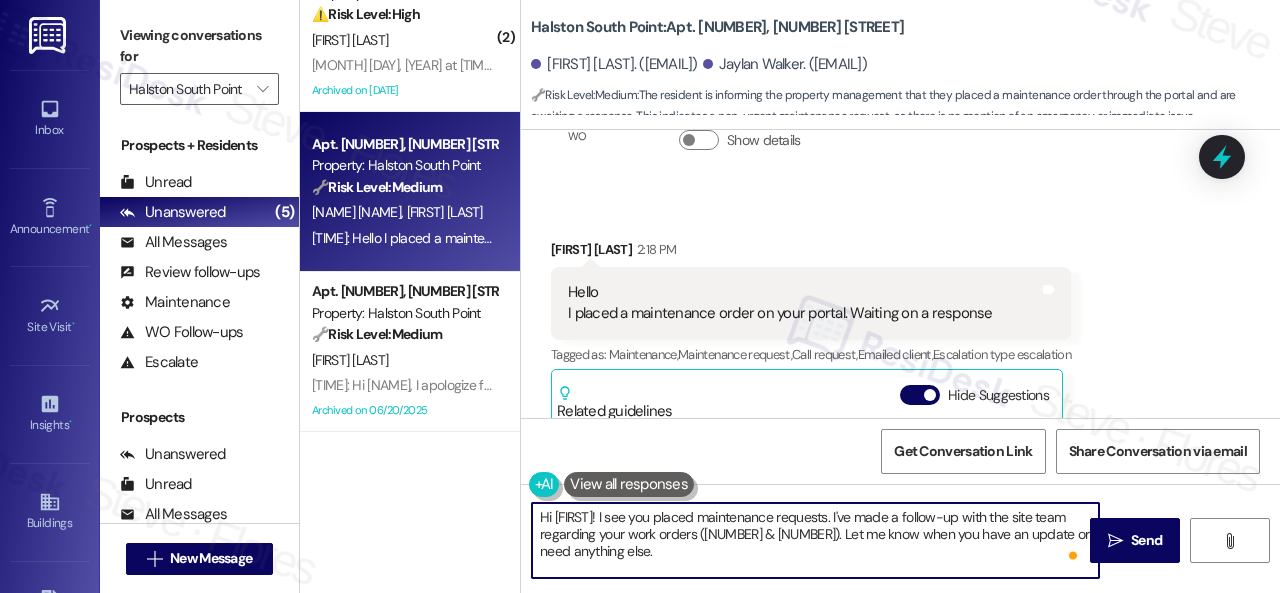 click on "Hi [FIRST]! I see you placed maintenance requests. I've made a follow-up with the site team regarding your work orders ([NUMBER] & [NUMBER]). Let me know when you have an update or need anything else." at bounding box center (815, 540) 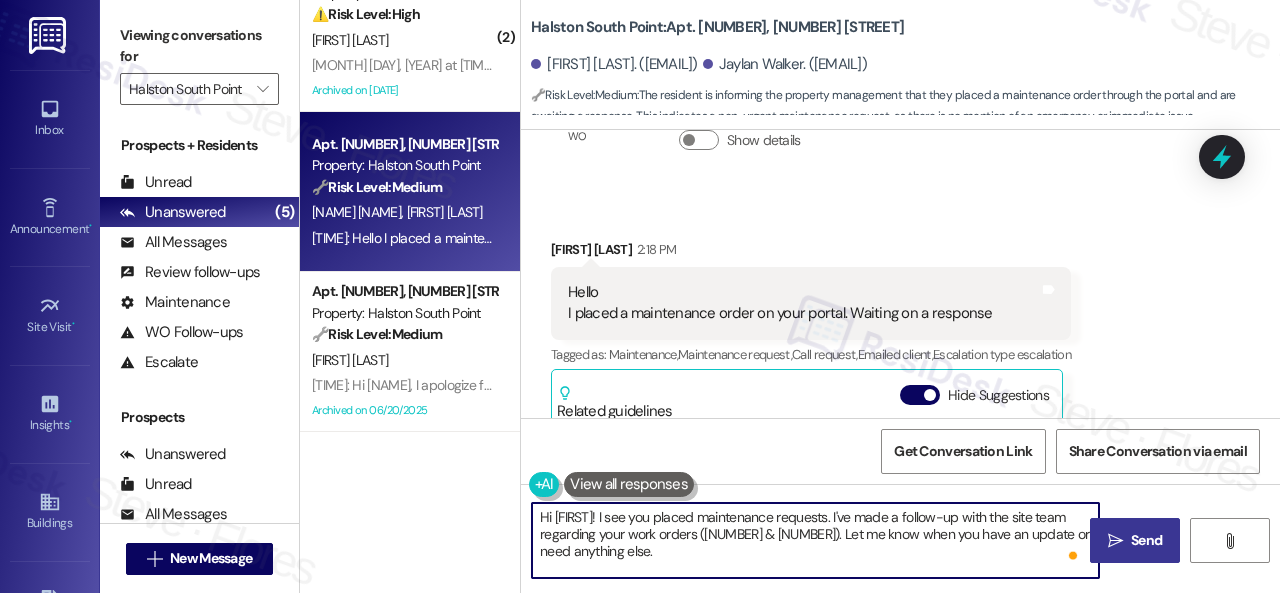type on "Hi [FIRST]! I see you placed maintenance requests. I've made a follow-up with the site team regarding your work orders ([NUMBER] & [NUMBER]). Let me know when you have an update or need anything else." 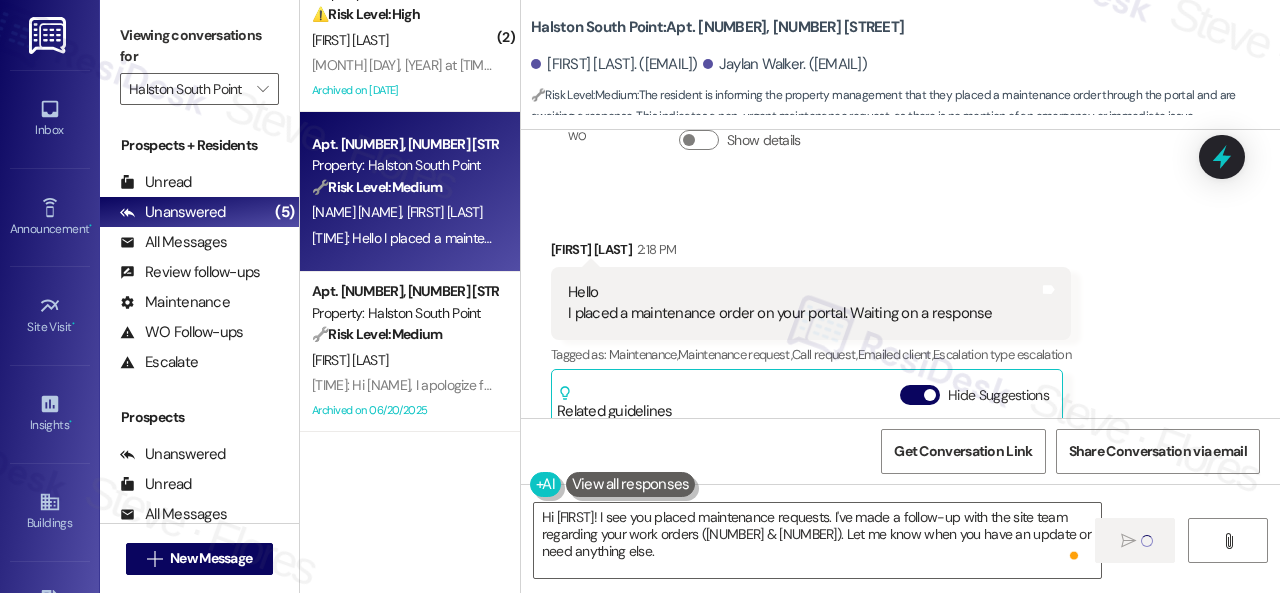 type 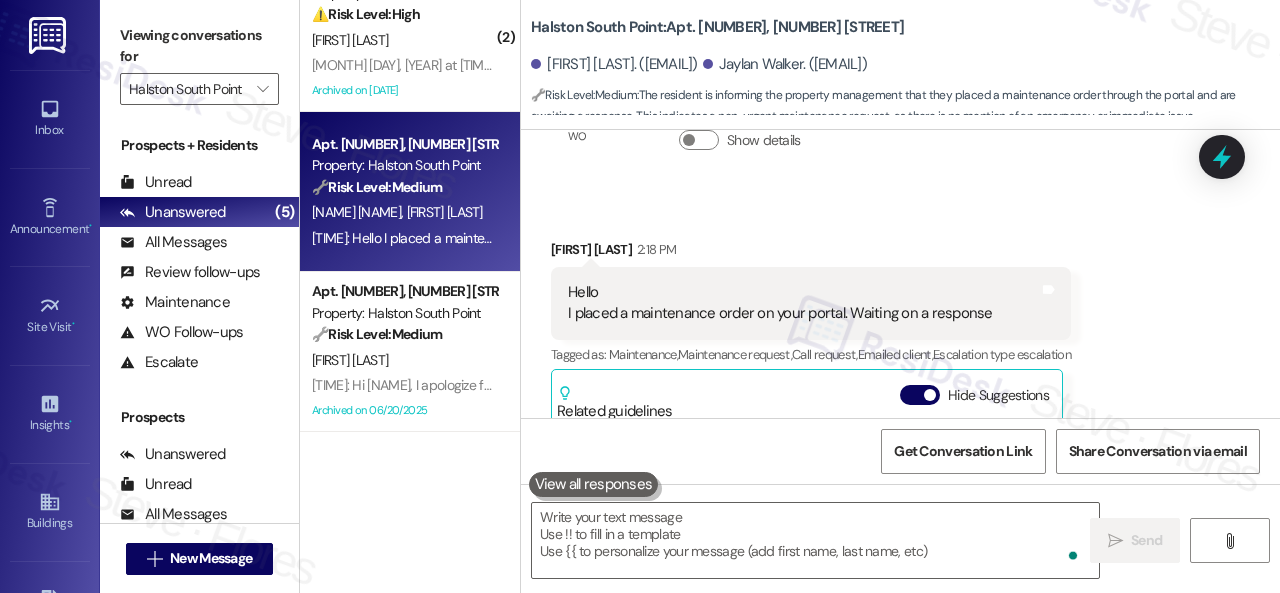 scroll, scrollTop: 22941, scrollLeft: 0, axis: vertical 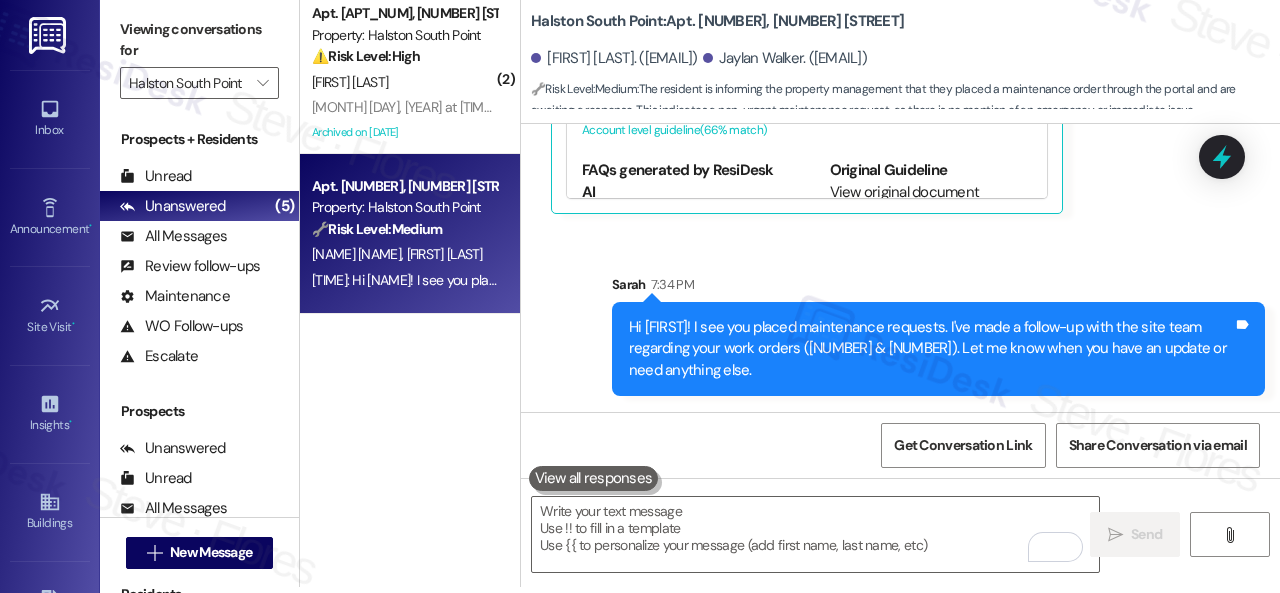 drag, startPoint x: 448, startPoint y: 83, endPoint x: 576, endPoint y: 102, distance: 129.40247 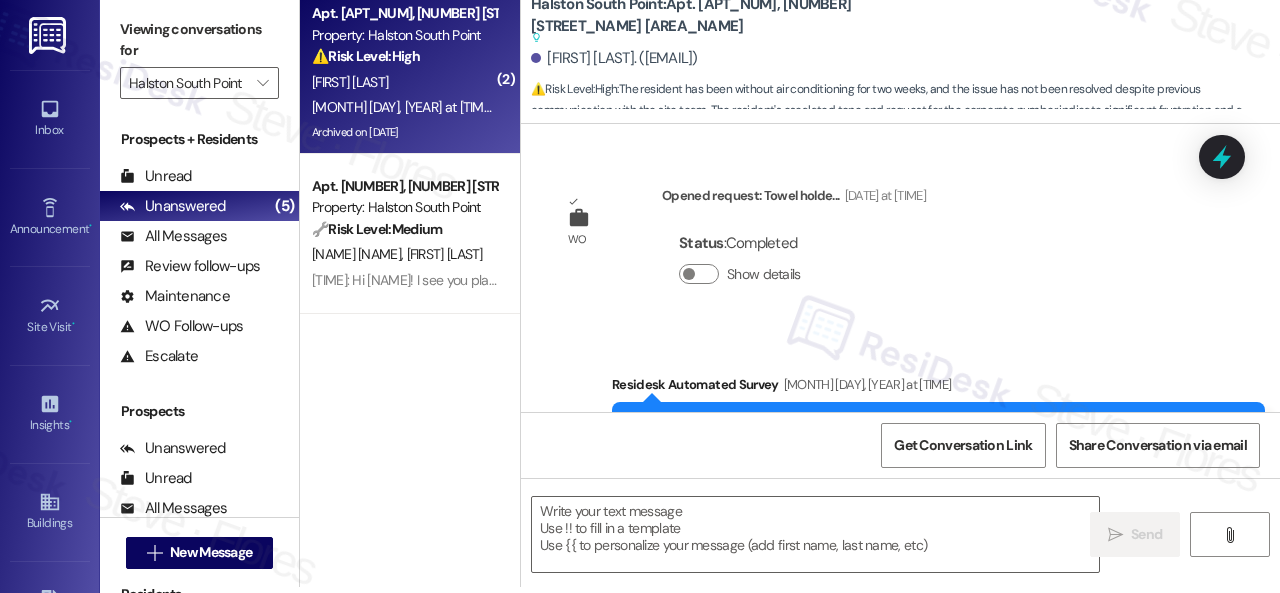 scroll, scrollTop: 32946, scrollLeft: 0, axis: vertical 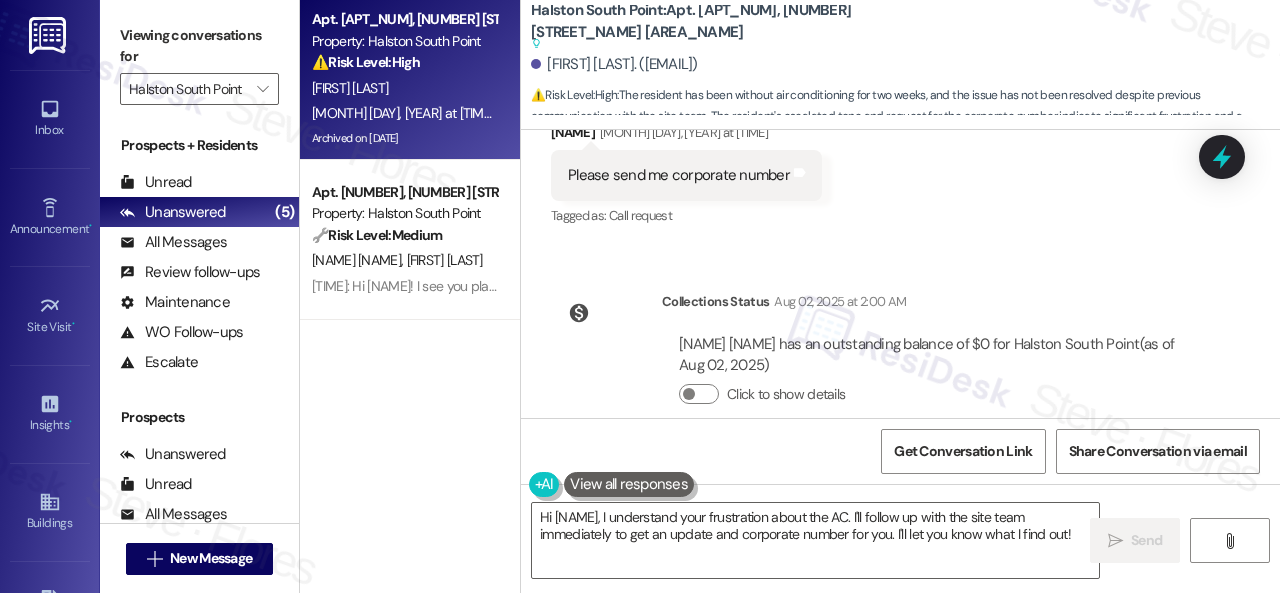 click on "Received via SMS [FIRST] [LAST] Question [DATE] at [TIME] WHY DONT I HAVE AIRRR Tags and notes Tagged as:   Heat or a/c Click to highlight conversations about Heat or a/c  Related guidelines Show suggestions Received via SMS [FIRST] [LAST] [DATE] at [TIME] Please send me corporate number  Tags and notes Tagged as:   Call request Click to highlight conversations about Call request" at bounding box center [900, 45] 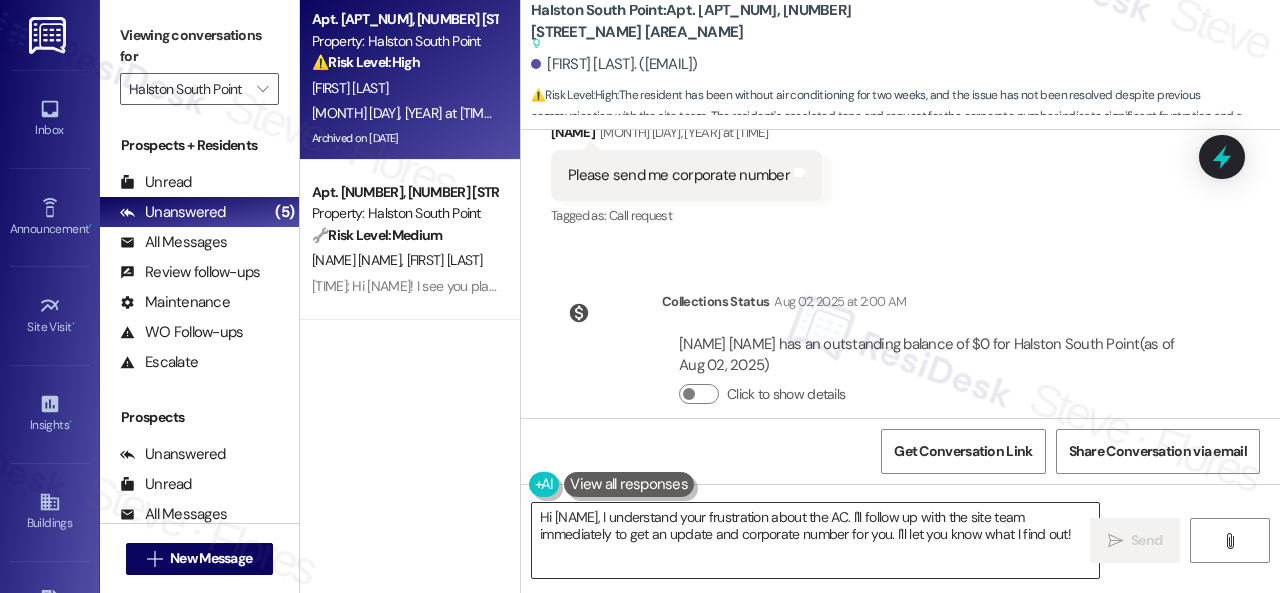 click on "Hi [NAME], I understand your frustration about the AC. I'll follow up with the site team immediately to get an update and corporate number for you. I'll let you know what I find out!" at bounding box center (815, 540) 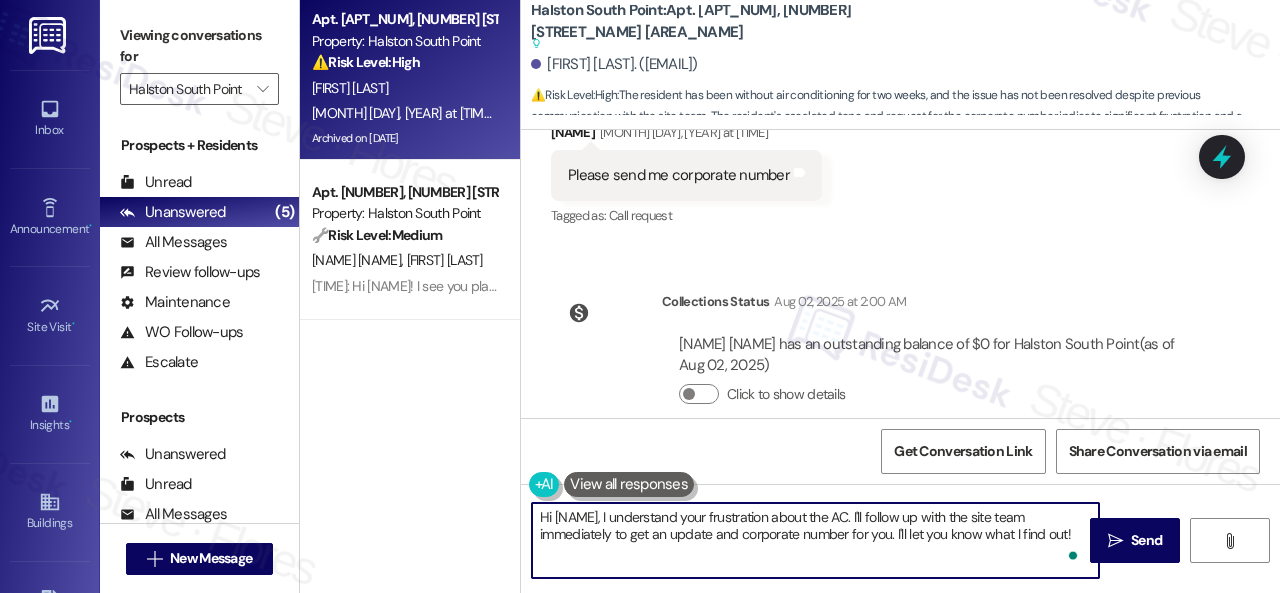 paste on "apologize for the late reply. I was away for the weekend.I" 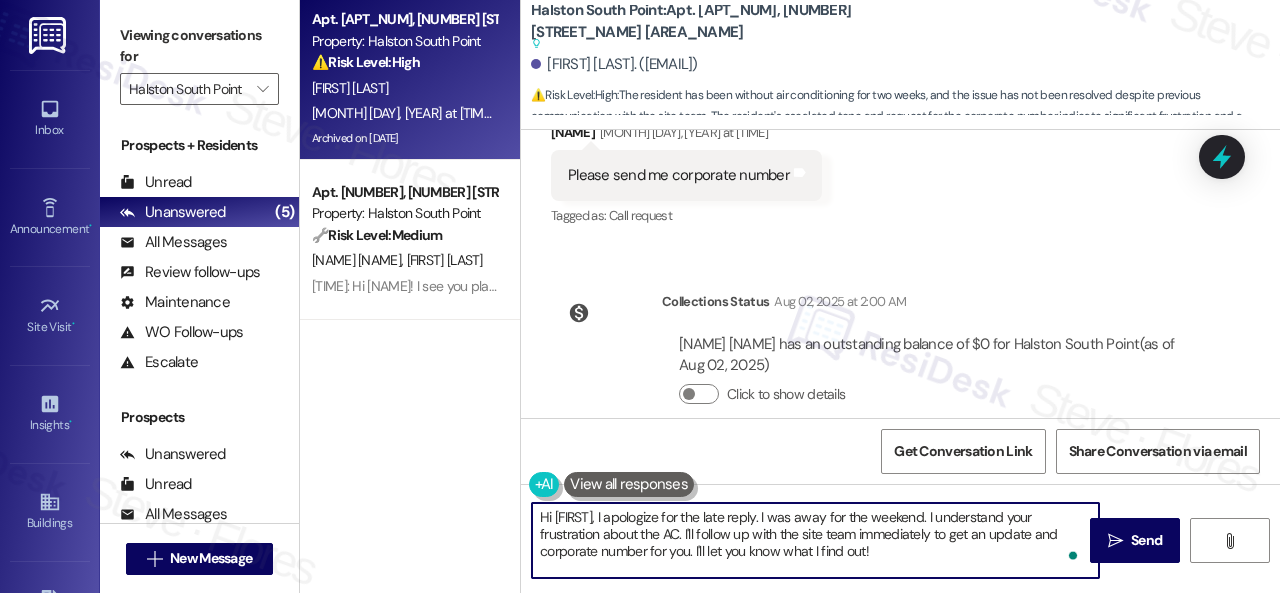 scroll, scrollTop: 32846, scrollLeft: 0, axis: vertical 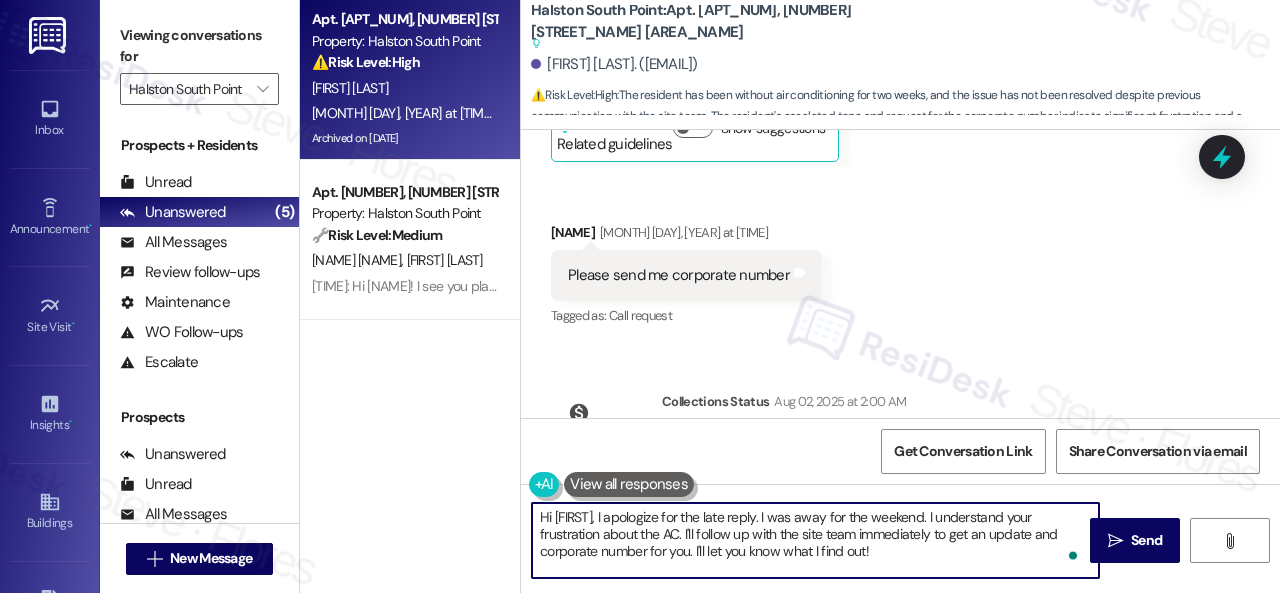 drag, startPoint x: 884, startPoint y: 557, endPoint x: 498, endPoint y: 491, distance: 391.60184 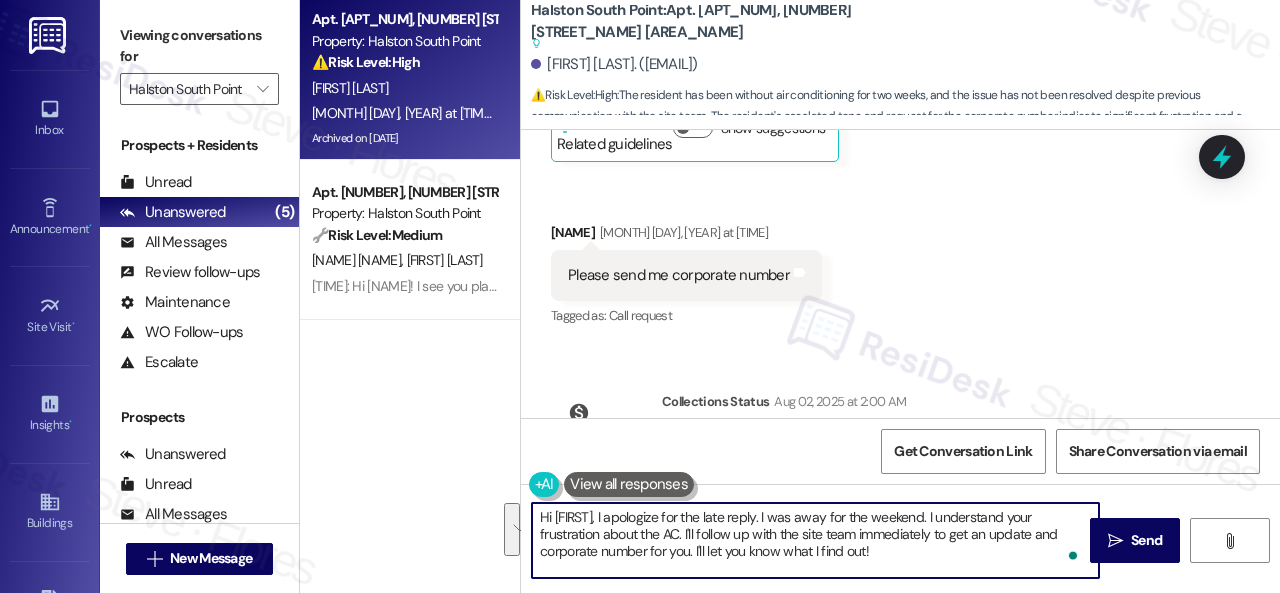 click on "Hi [FIRST], I apologize for the late reply. I was away for the weekend. I understand your frustration about the AC. I'll follow up with the site team immediately to get an update and corporate number for you. I'll let you know what I find out!" at bounding box center [815, 540] 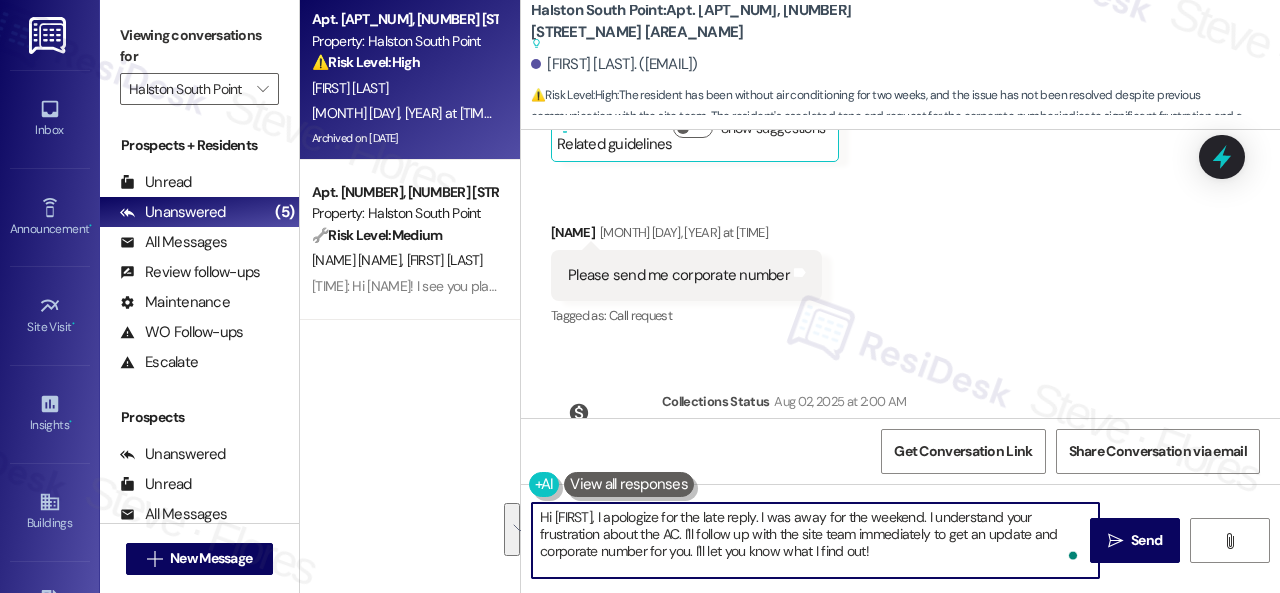 drag, startPoint x: 969, startPoint y: 518, endPoint x: 969, endPoint y: 556, distance: 38 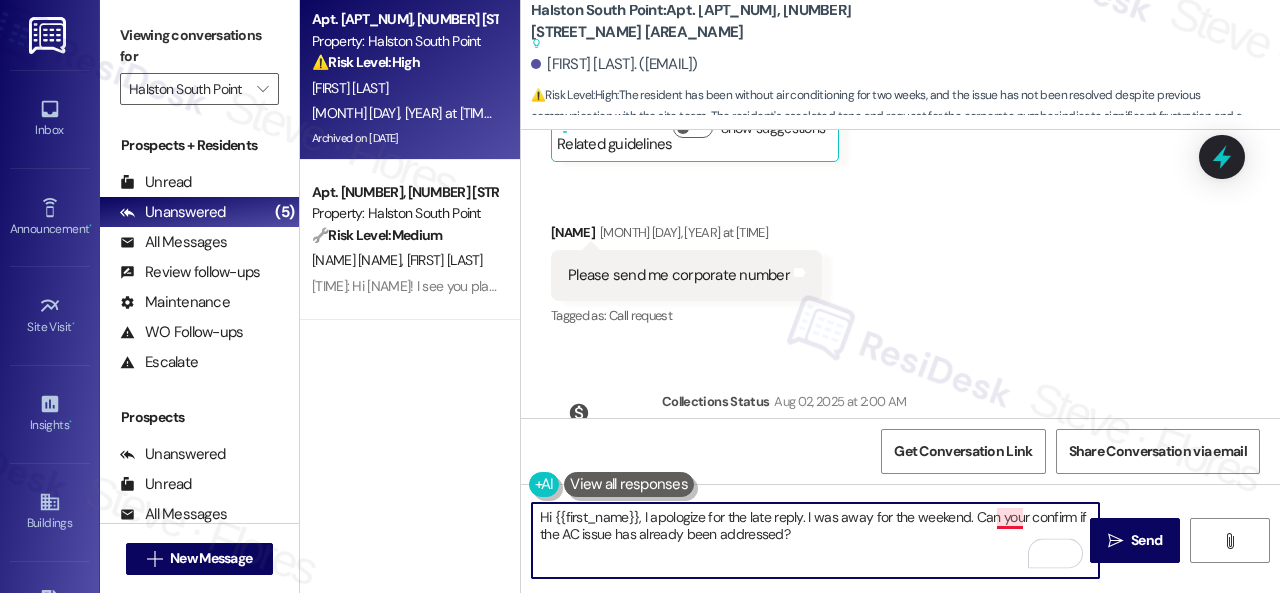 click on "Hi {{first_name}}, I apologize for the late reply. I was away for the weekend. Can your confirm if the AC issue has already been addressed?" at bounding box center [815, 540] 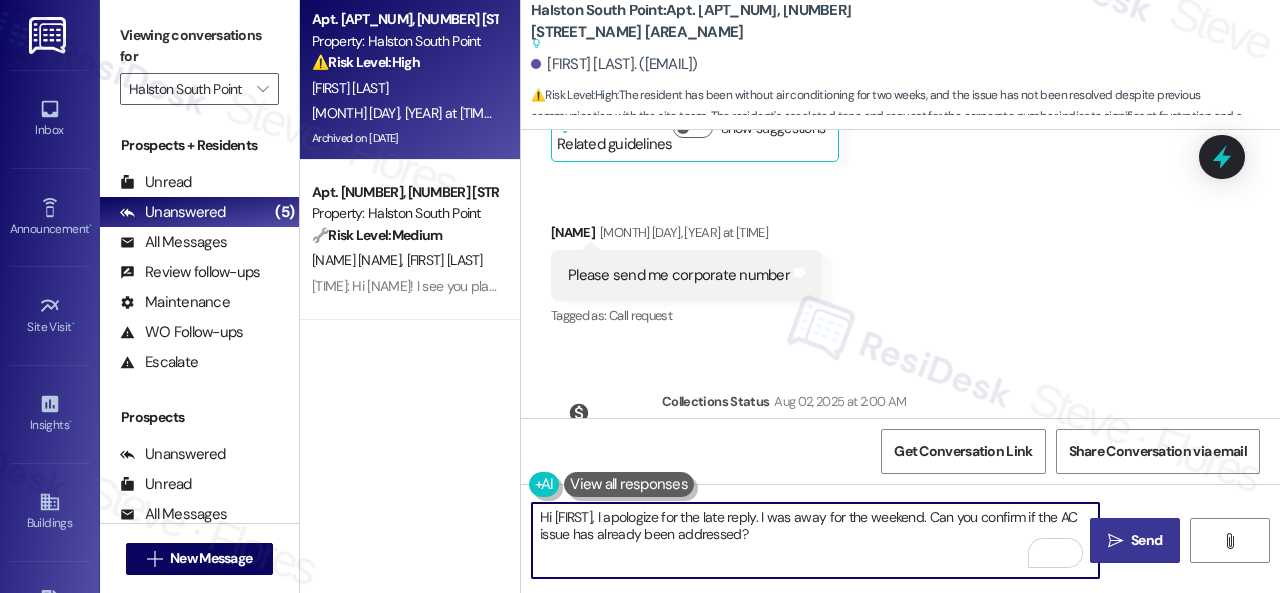 type on "Hi [FIRST], I apologize for the late reply. I was away for the weekend. Can you confirm if the AC issue has already been addressed?" 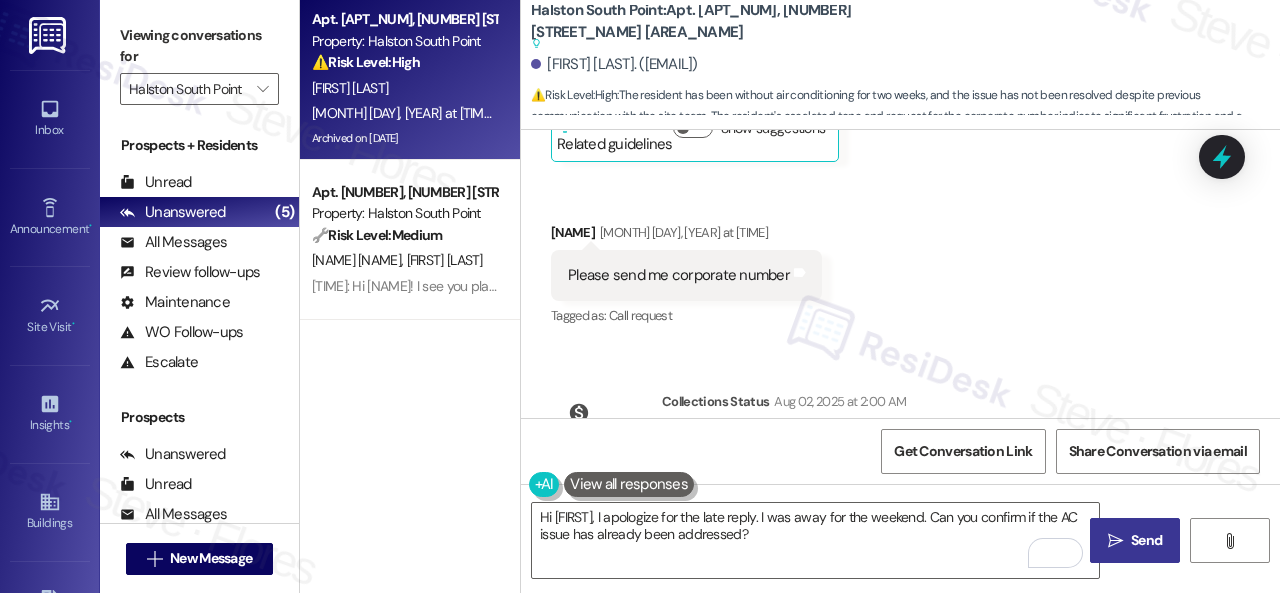 click on "Send" at bounding box center [1146, 540] 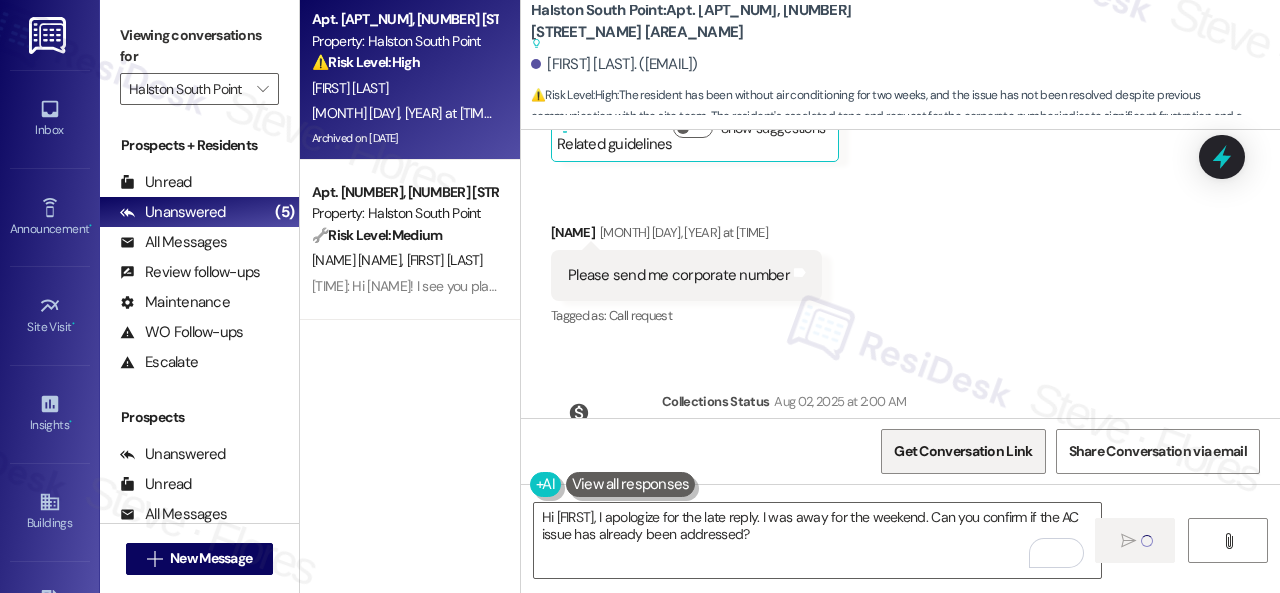 type 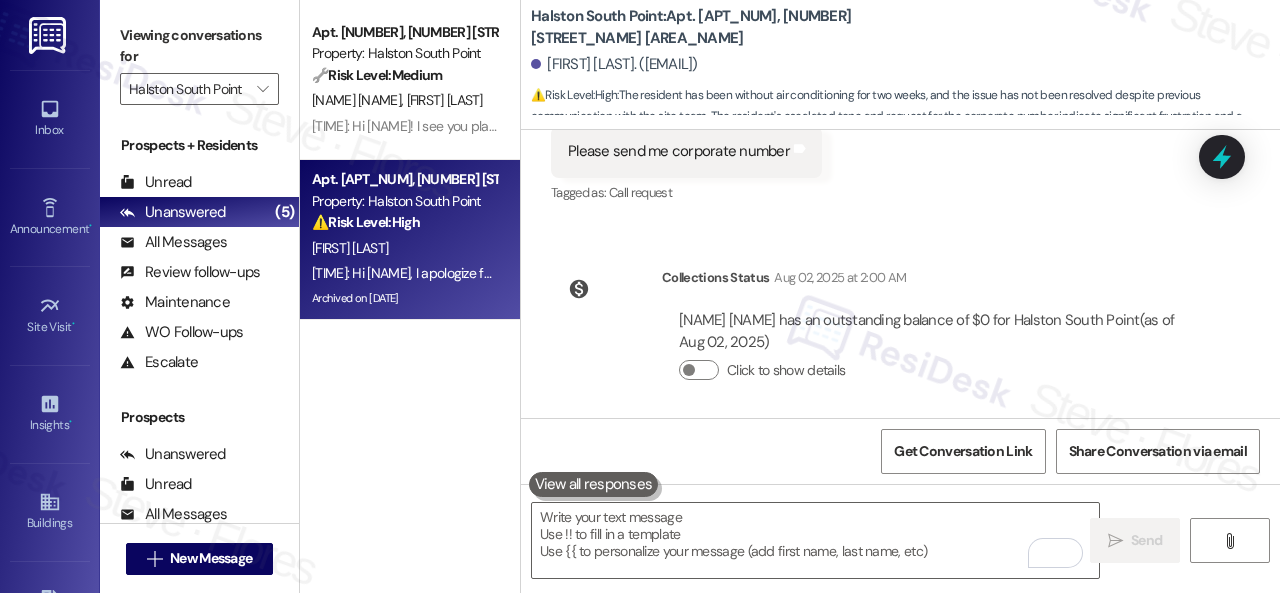 scroll, scrollTop: 33048, scrollLeft: 0, axis: vertical 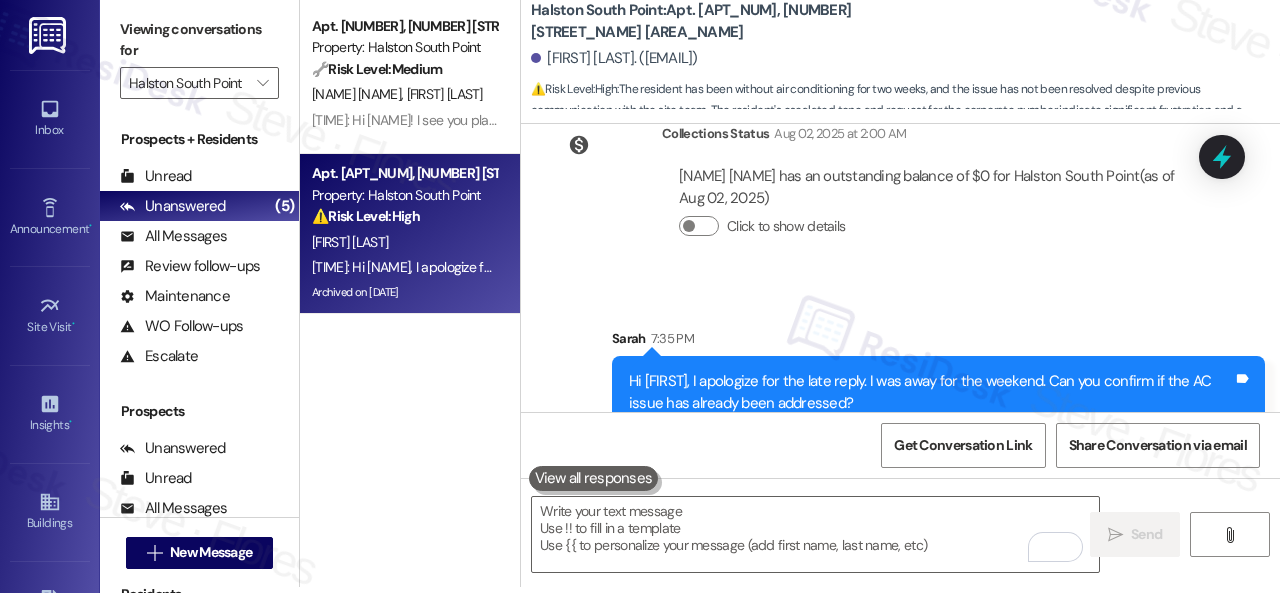 click on "Sent via SMS Sarah 7:35 PM Hi [NAME], I apologize for the late reply. I was away for the weekend. Can you confirm if the AC issue has already been addressed? Tags and notes" at bounding box center [938, 378] 